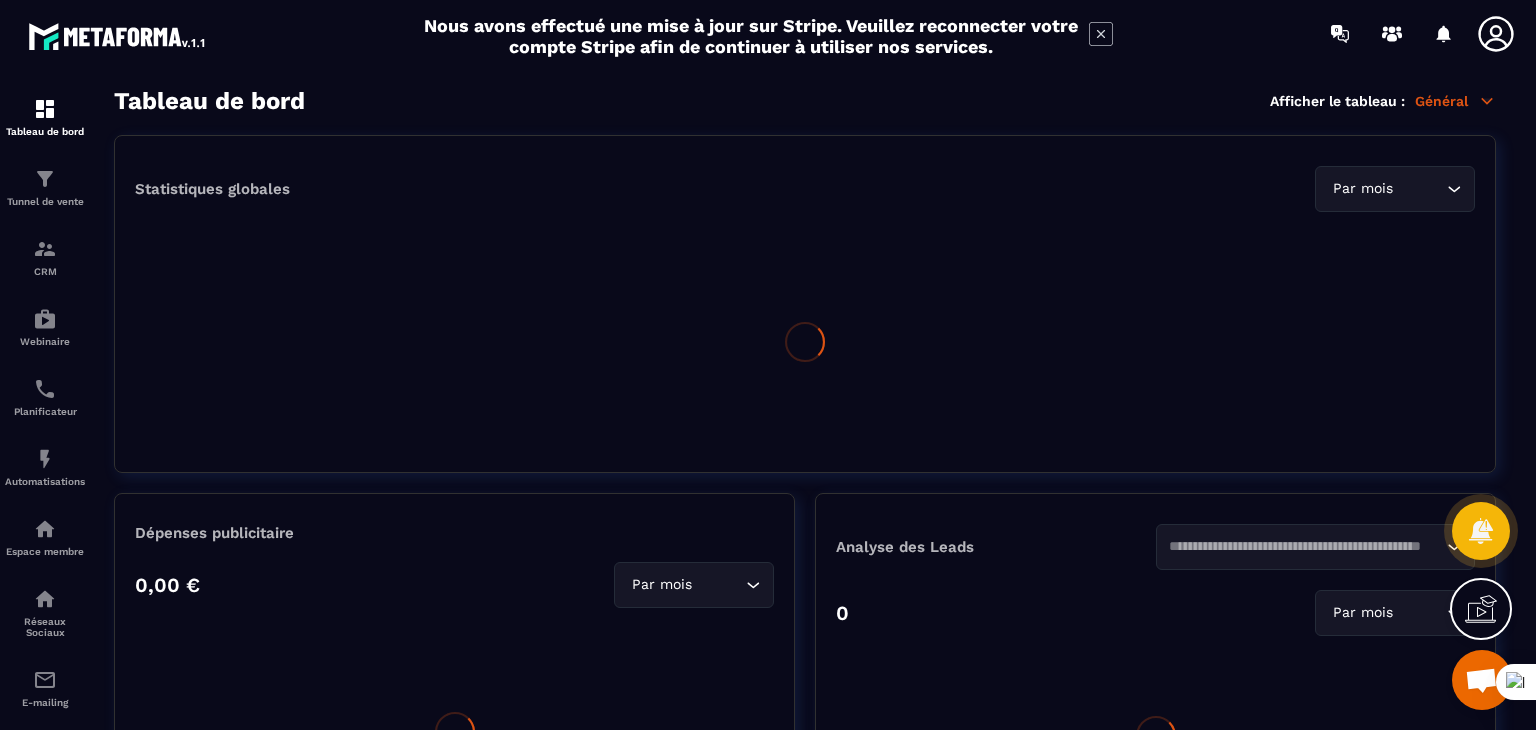 scroll, scrollTop: 0, scrollLeft: 0, axis: both 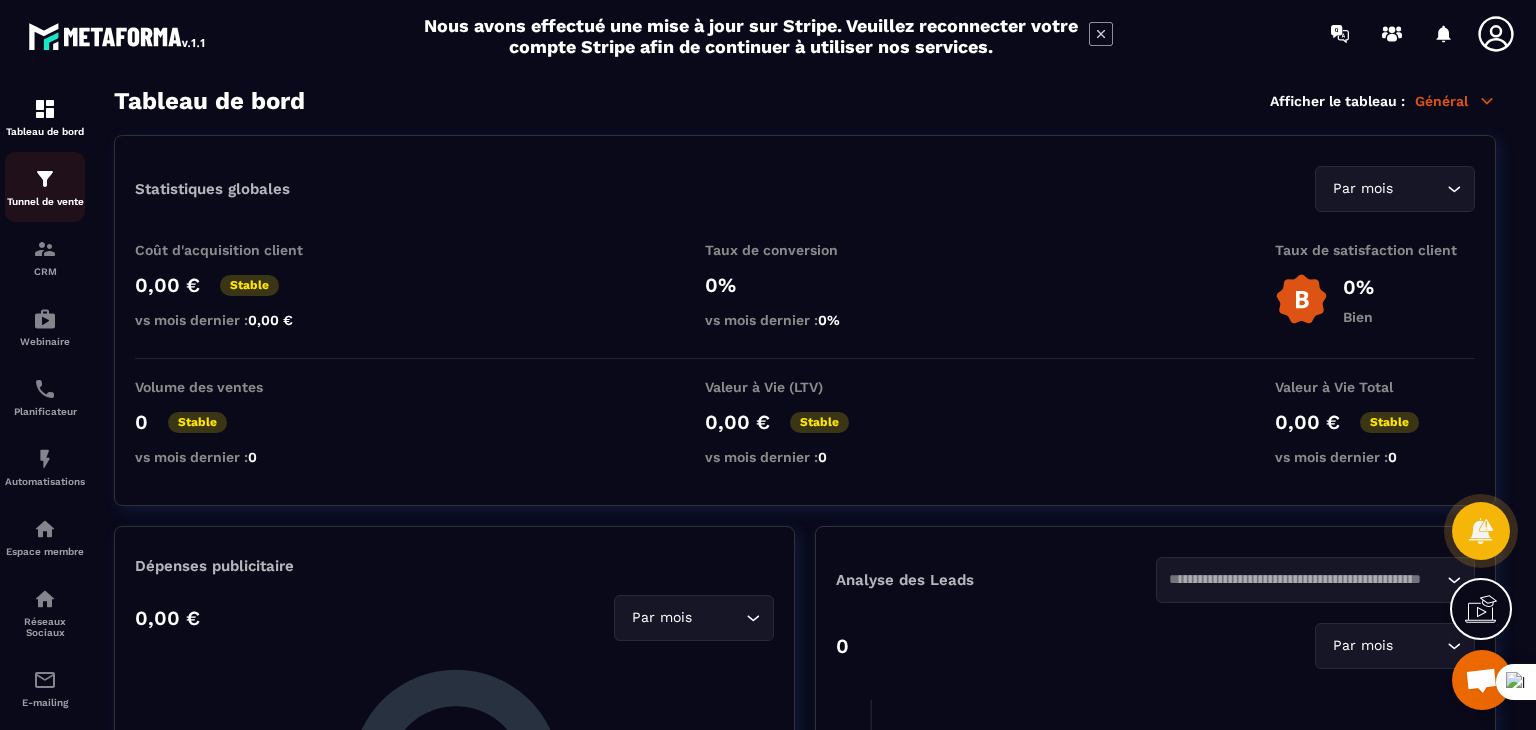 click at bounding box center (45, 179) 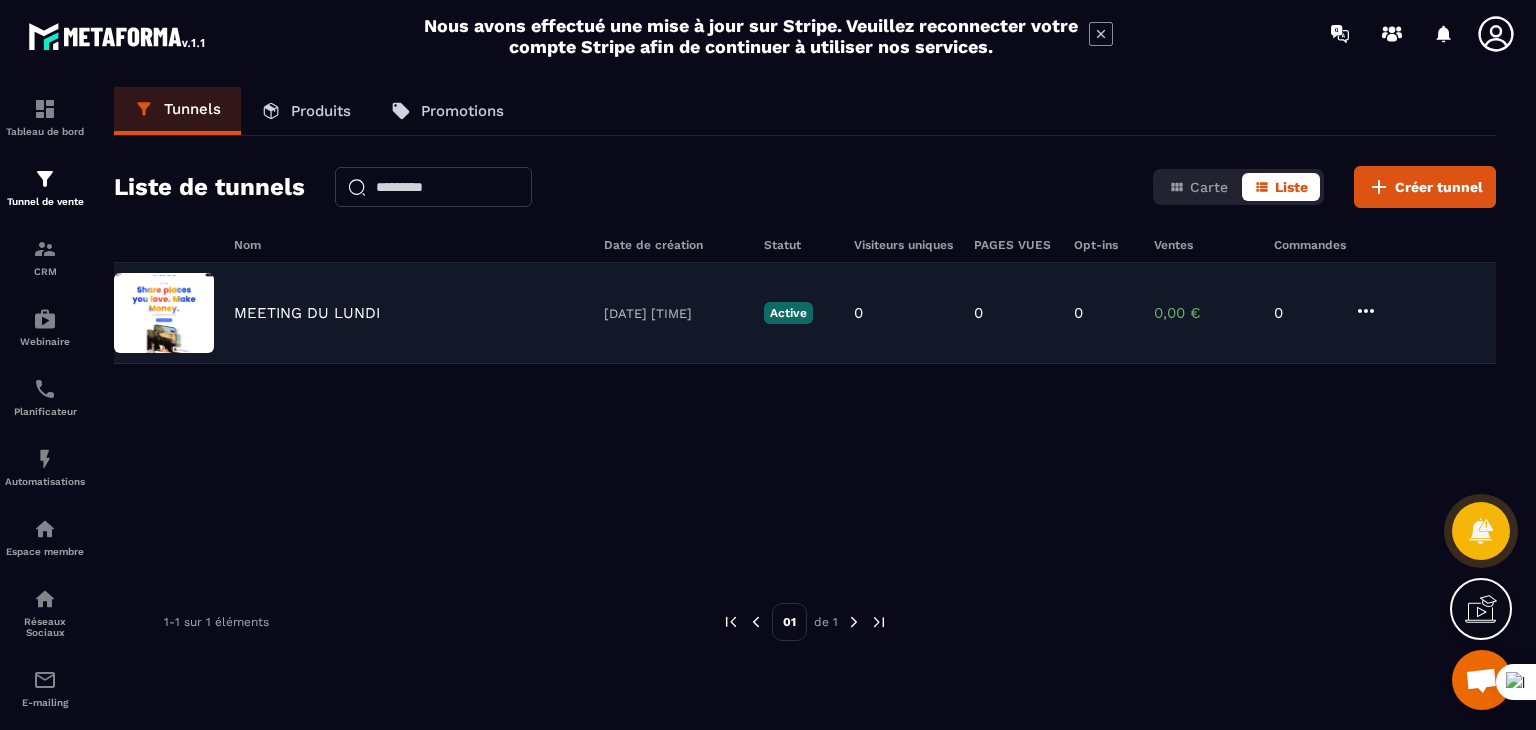 click on "MEETING DU LUNDI" at bounding box center [307, 313] 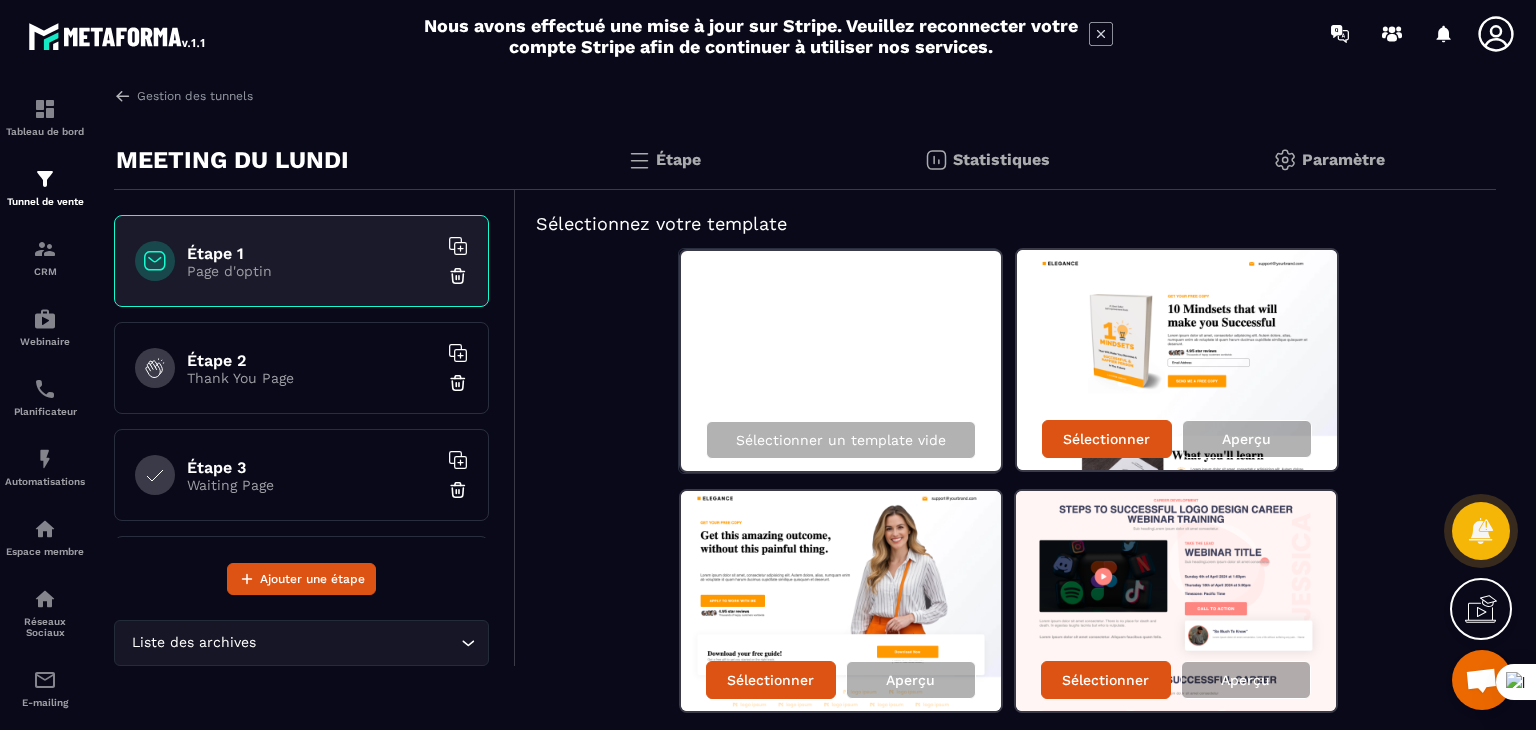 click on "Sélectionner un template vide Sélectionner Aperçu Sélectionner Aperçu Sélectionner Aperçu Sélectionner Aperçu Sélectionner Aperçu Sélectionner Aperçu Sélectionner Aperçu Sélectionner Aperçu Sélectionner Aperçu Sélectionner Aperçu Sélectionner Aperçu Sélectionner Aperçu Sélectionner Aperçu Sélectionner Aperçu Sélectionner Aperçu Sélectionner Aperçu Sélectionner Aperçu Sélectionner Aperçu Sélectionner Aperçu Sélectionner Aperçu Sélectionner Aperçu Sélectionner Aperçu Sélectionner Aperçu Sélectionner Aperçu Sélectionner Aperçu" at bounding box center (1006, 1795) 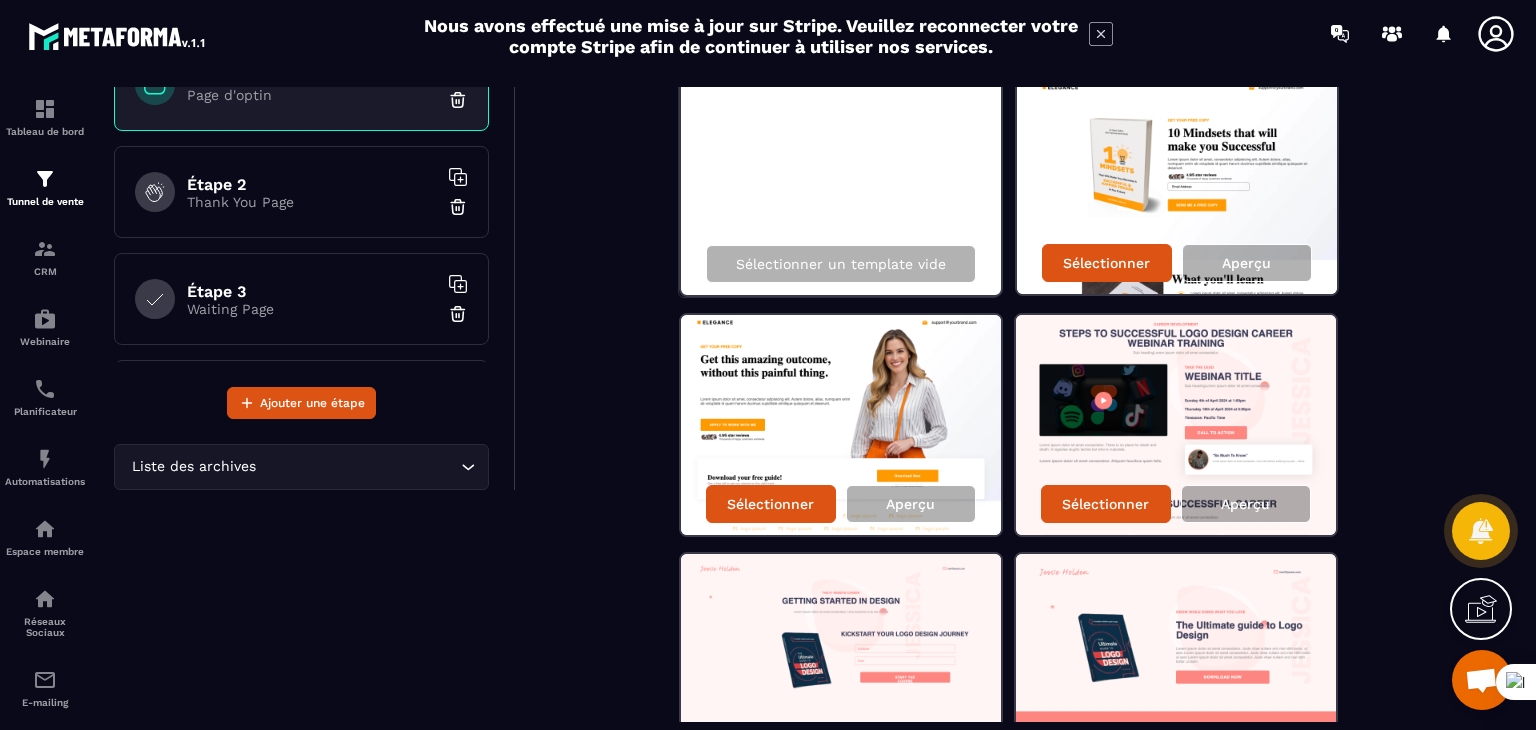 scroll, scrollTop: 0, scrollLeft: 0, axis: both 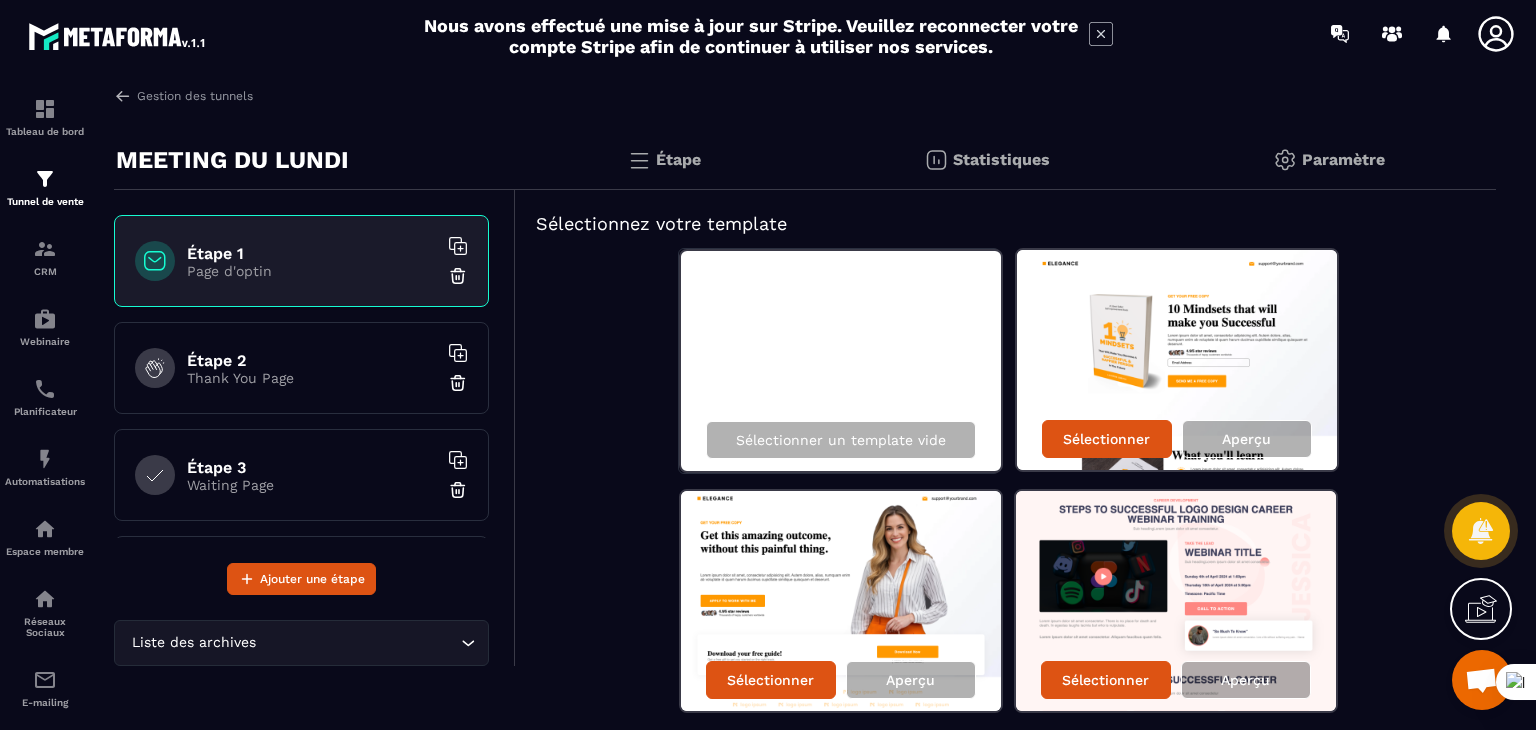 click on "Étape 2" at bounding box center (312, 360) 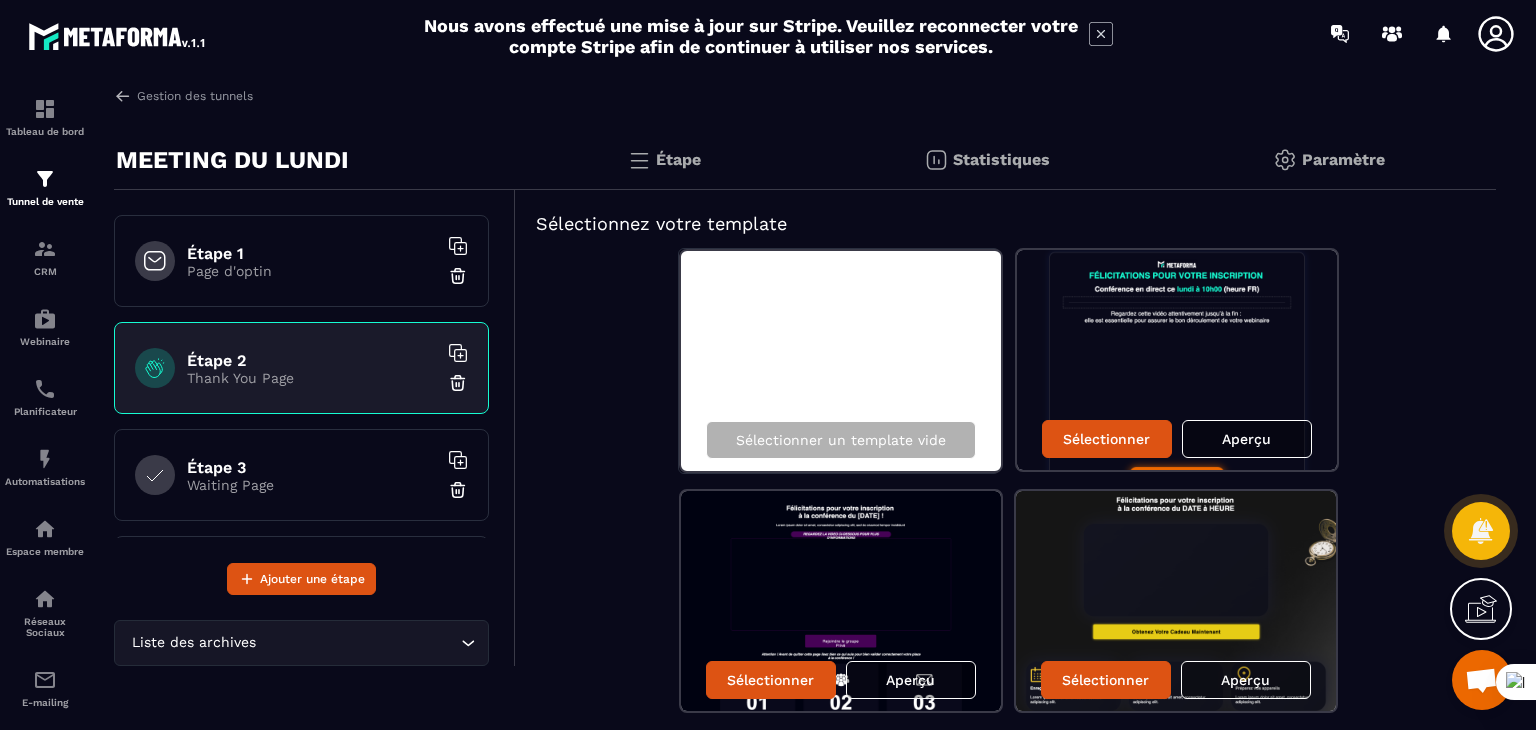click on "Étape 3" at bounding box center (312, 467) 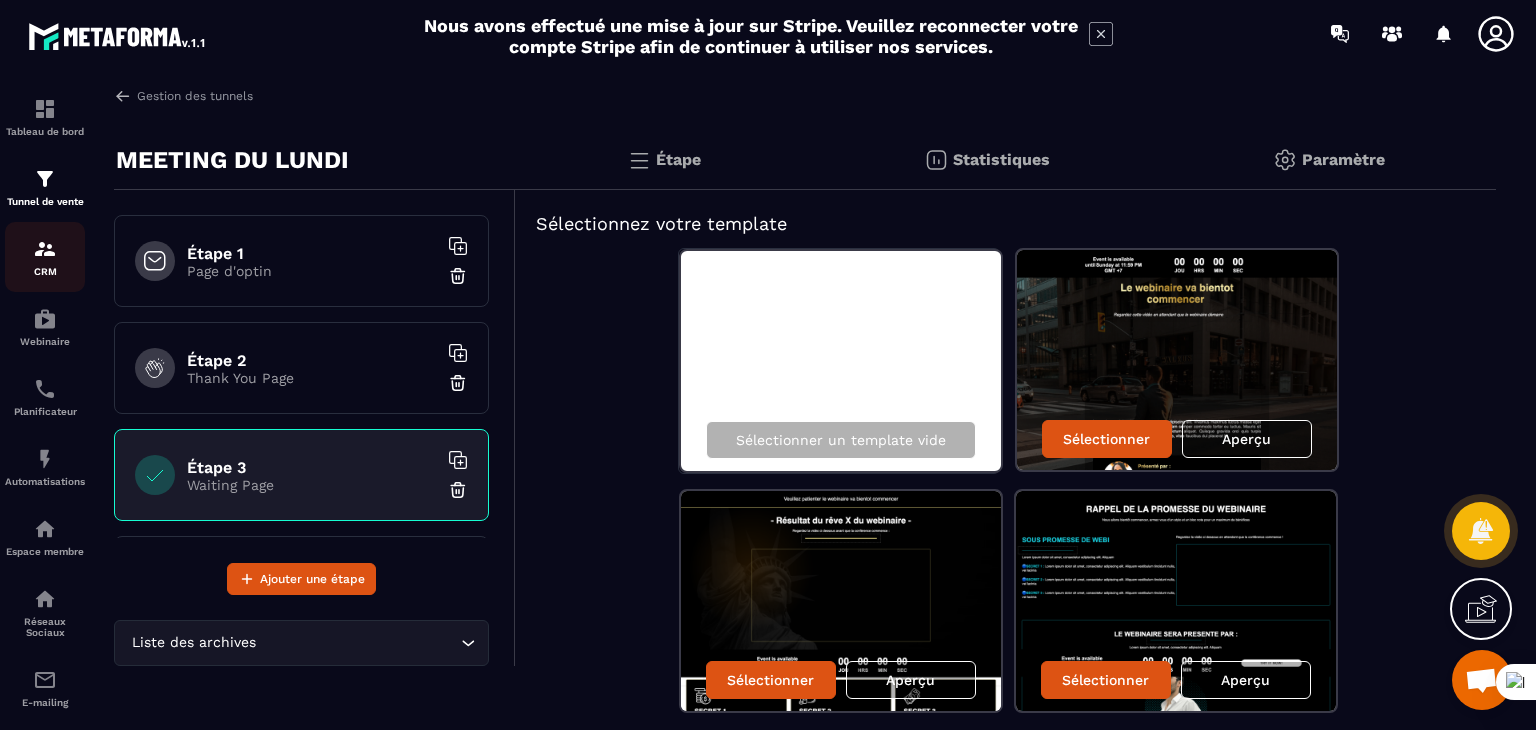 click at bounding box center [45, 249] 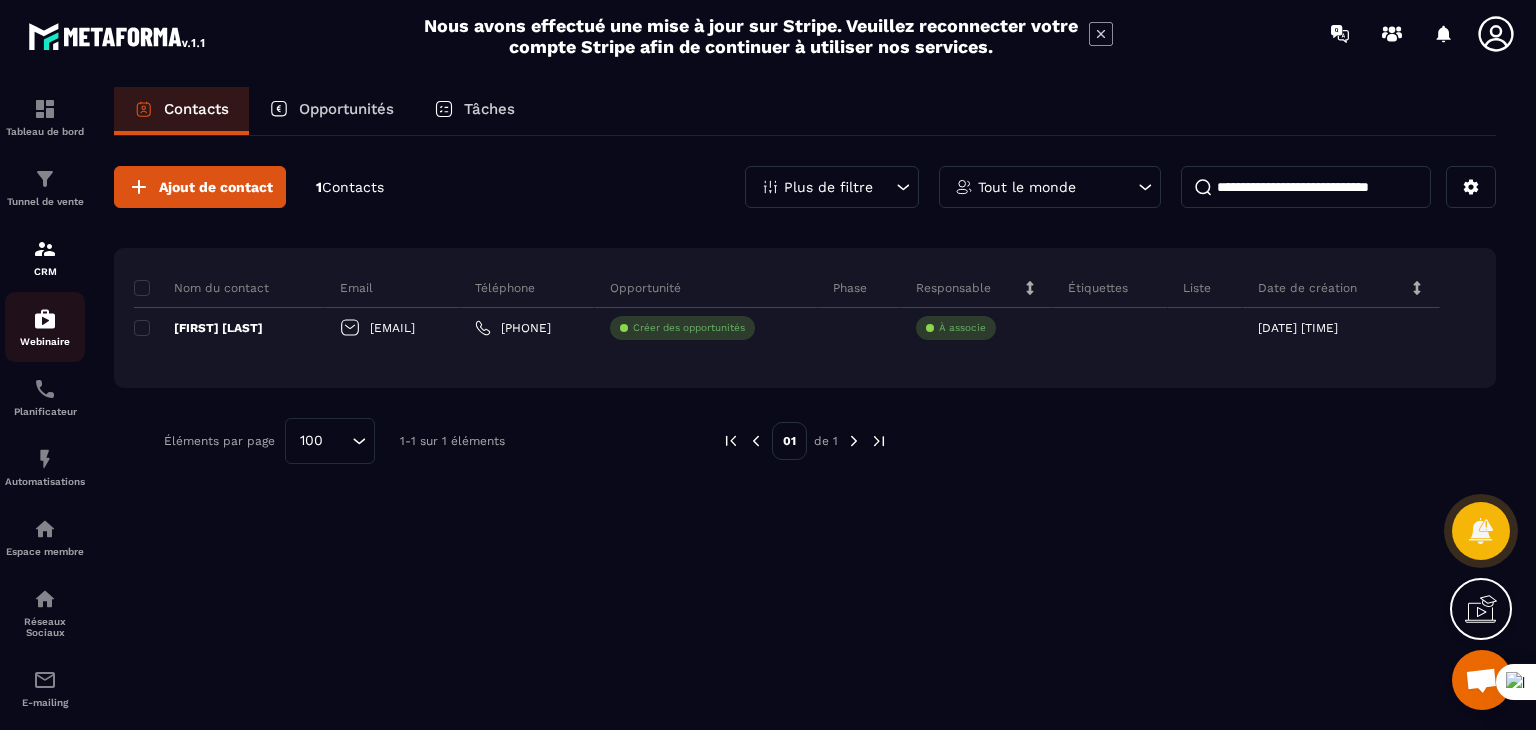 click at bounding box center (45, 319) 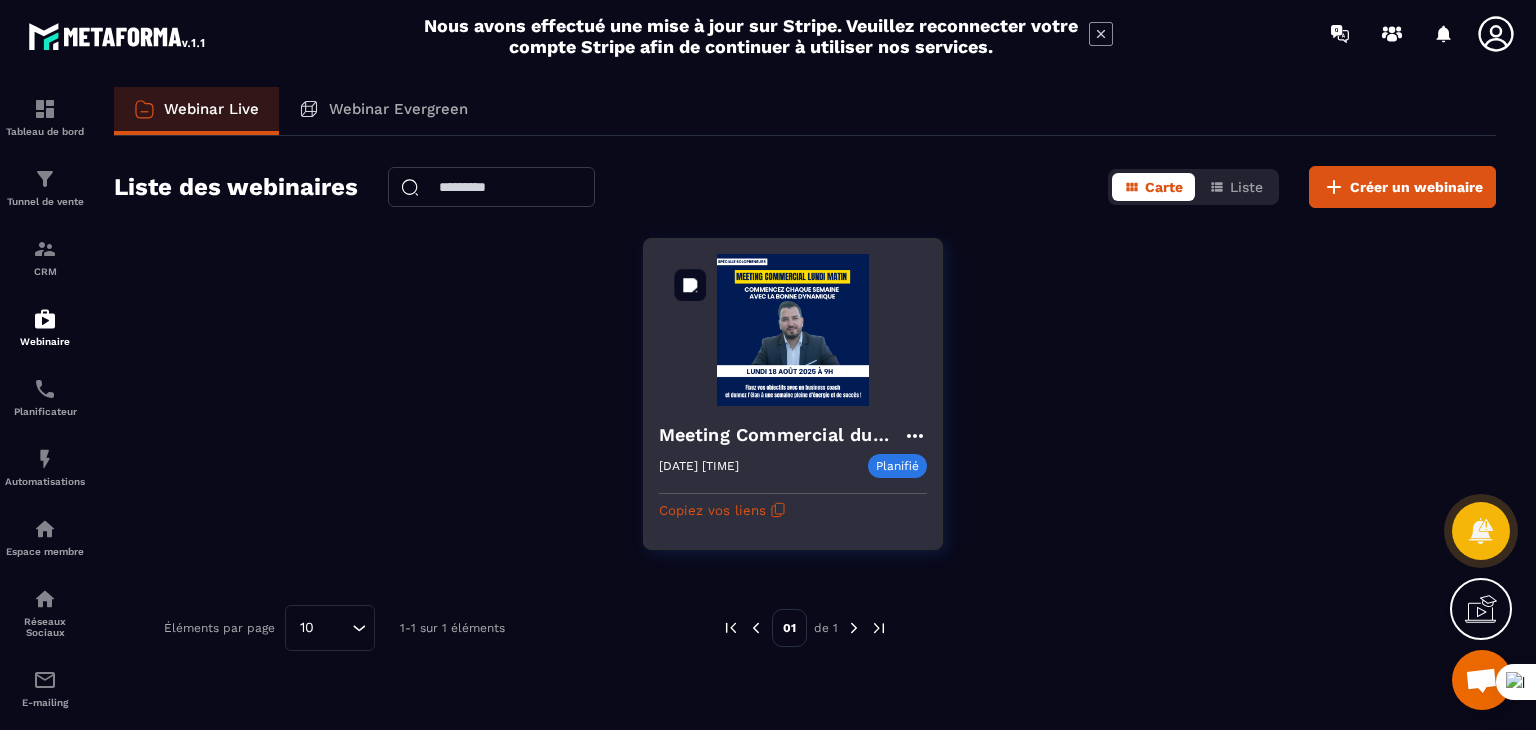 click at bounding box center (793, 330) 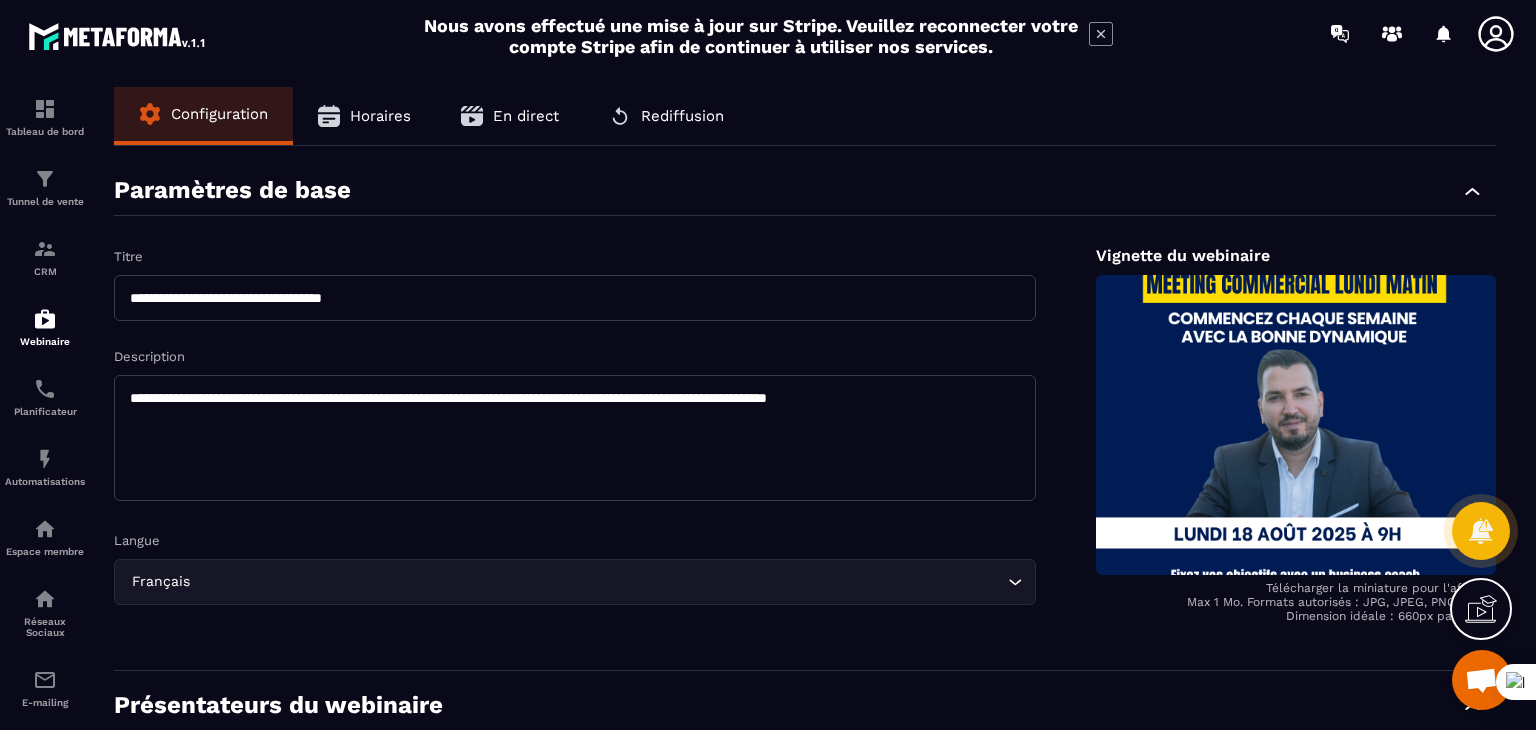 click on "**********" at bounding box center (805, 438) 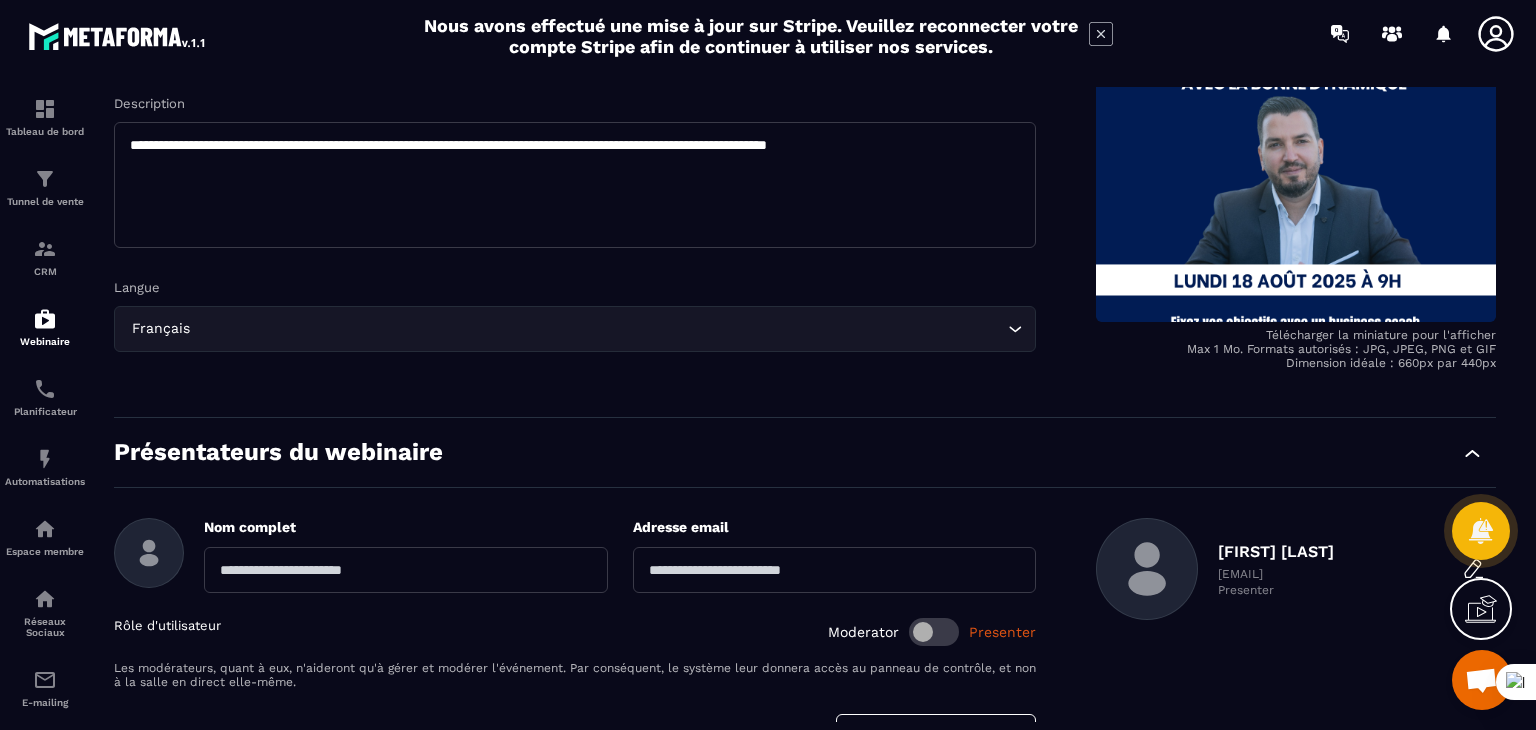scroll, scrollTop: 410, scrollLeft: 0, axis: vertical 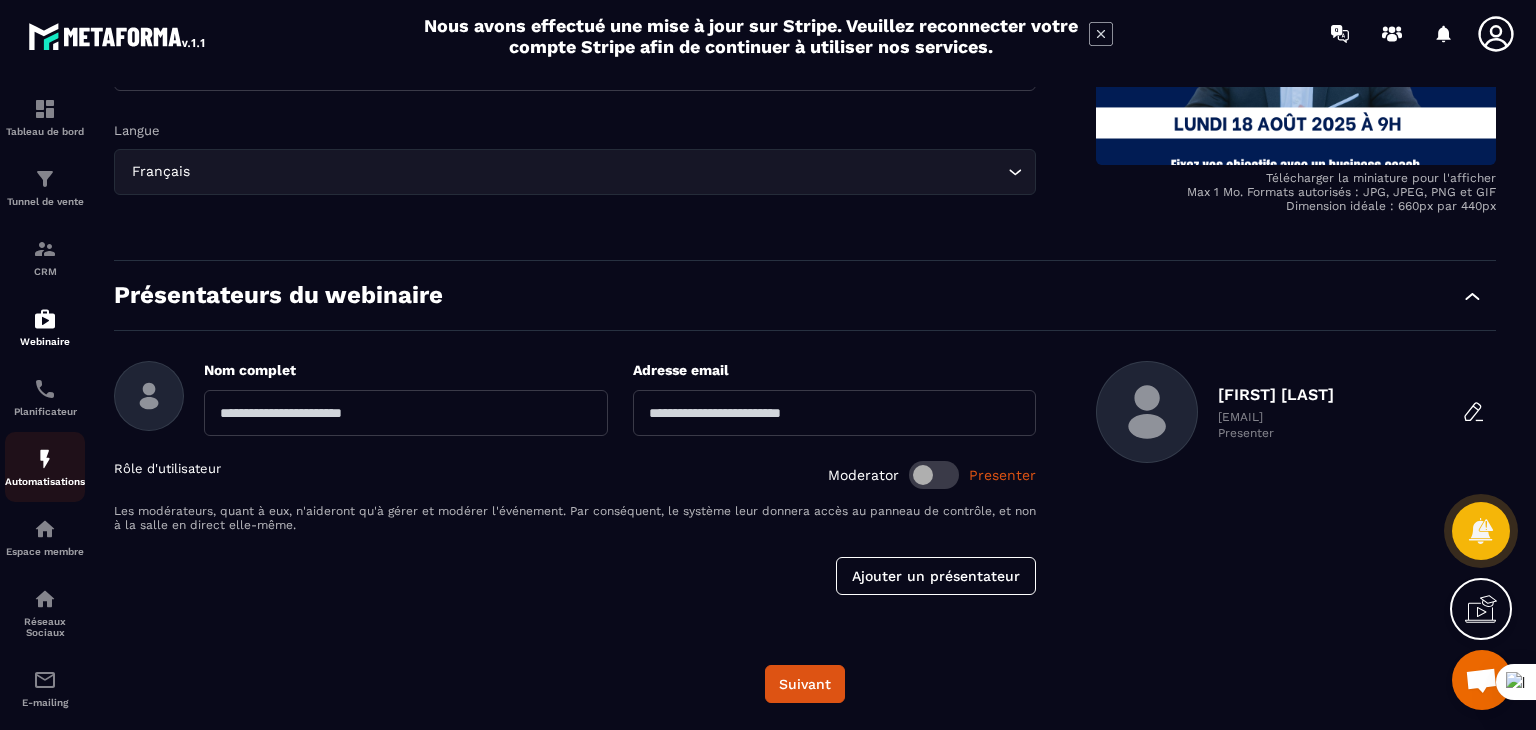 click at bounding box center [45, 459] 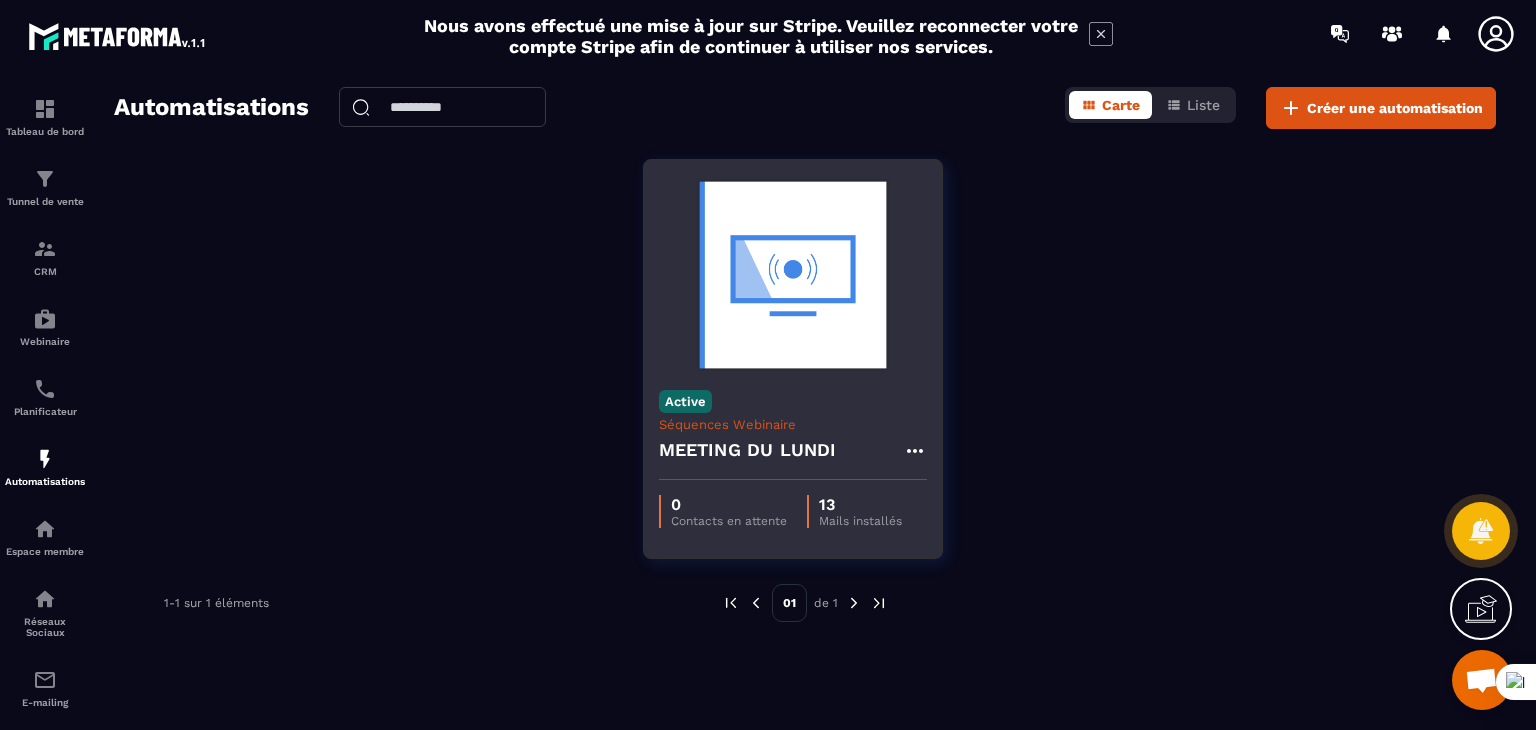 click on "Séquences Webinaire" at bounding box center [793, 424] 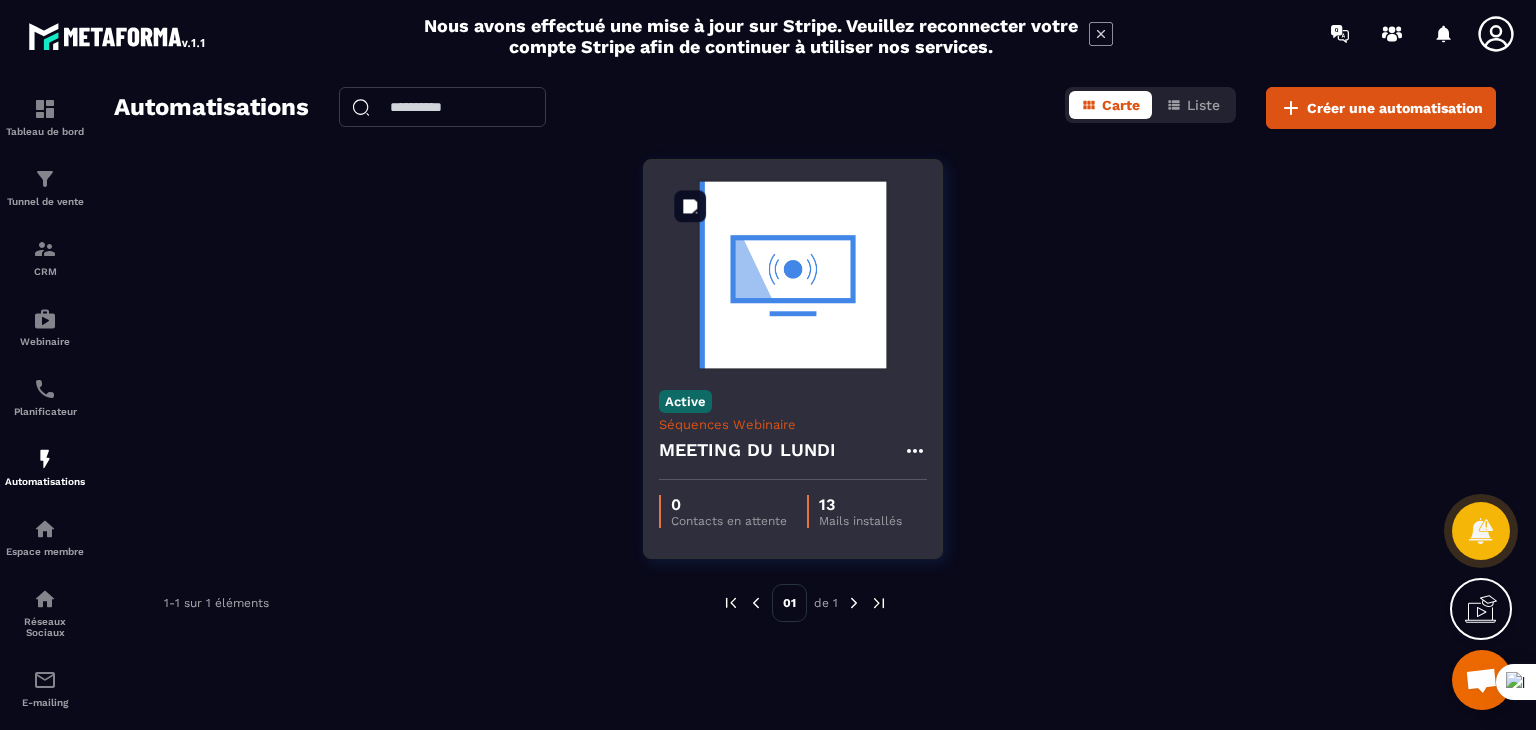 click at bounding box center [793, 275] 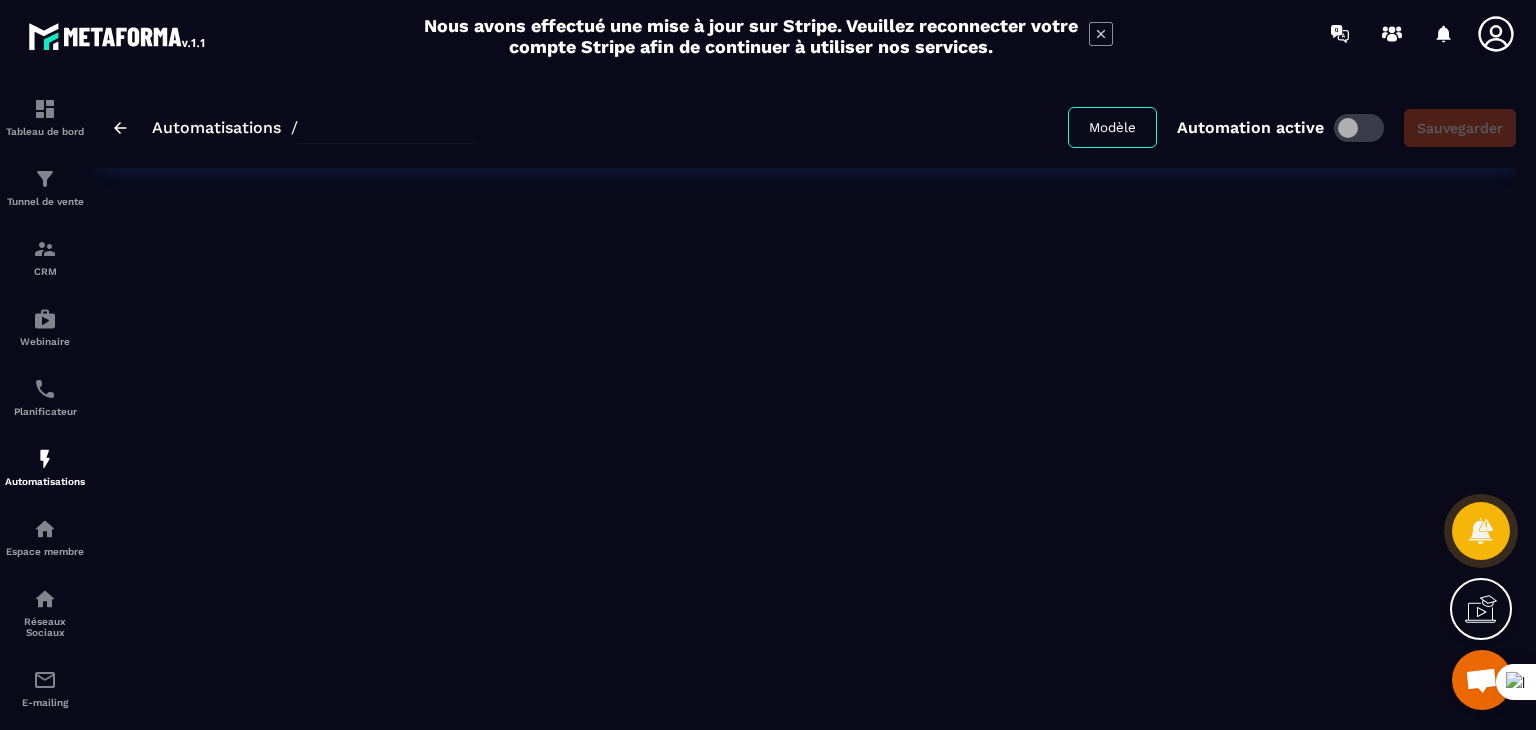 type on "**********" 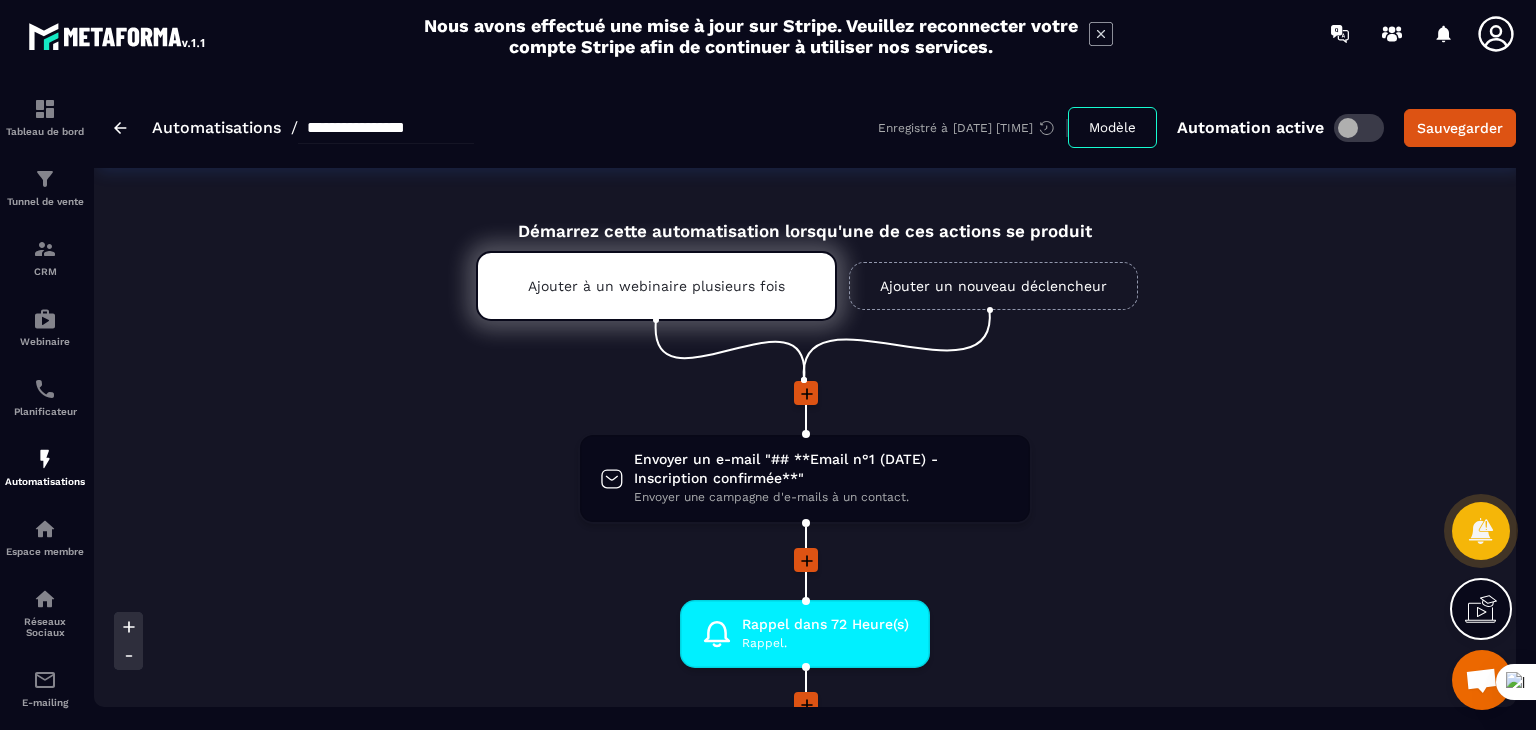 click at bounding box center [805, 407] 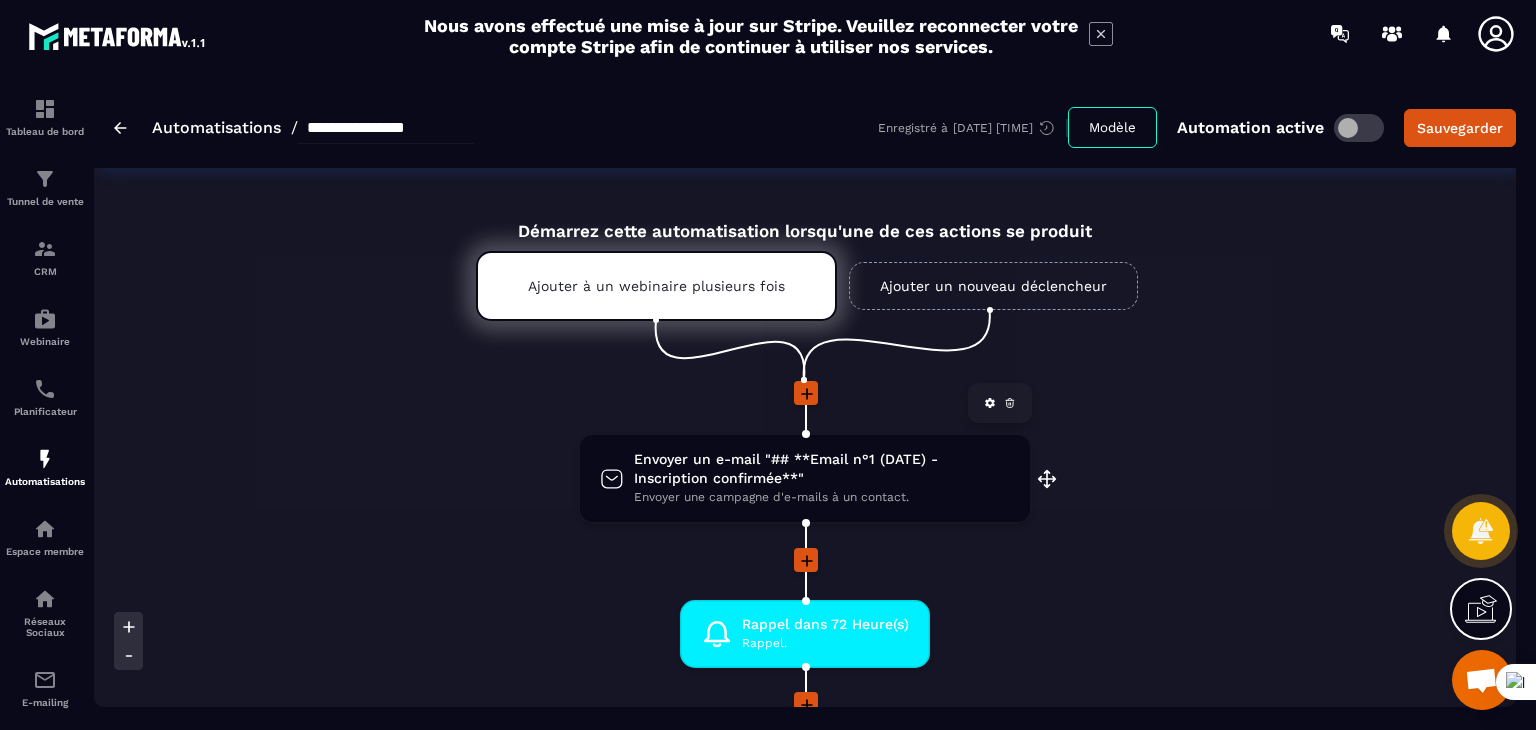 click on "Envoyer un e-mail "## **Email n°1 (DATE) - Inscription confirmée**"" at bounding box center [822, 469] 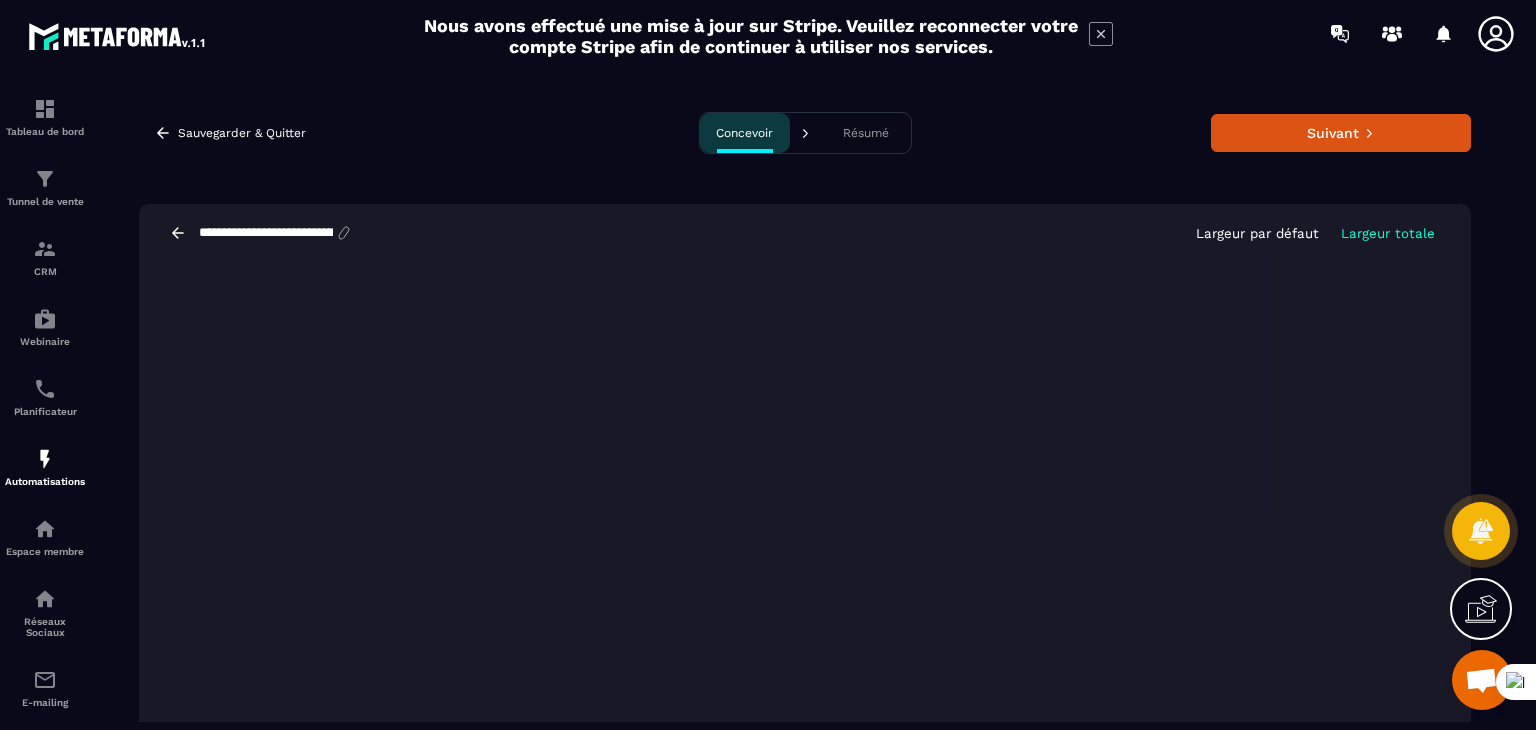 scroll, scrollTop: 40, scrollLeft: 0, axis: vertical 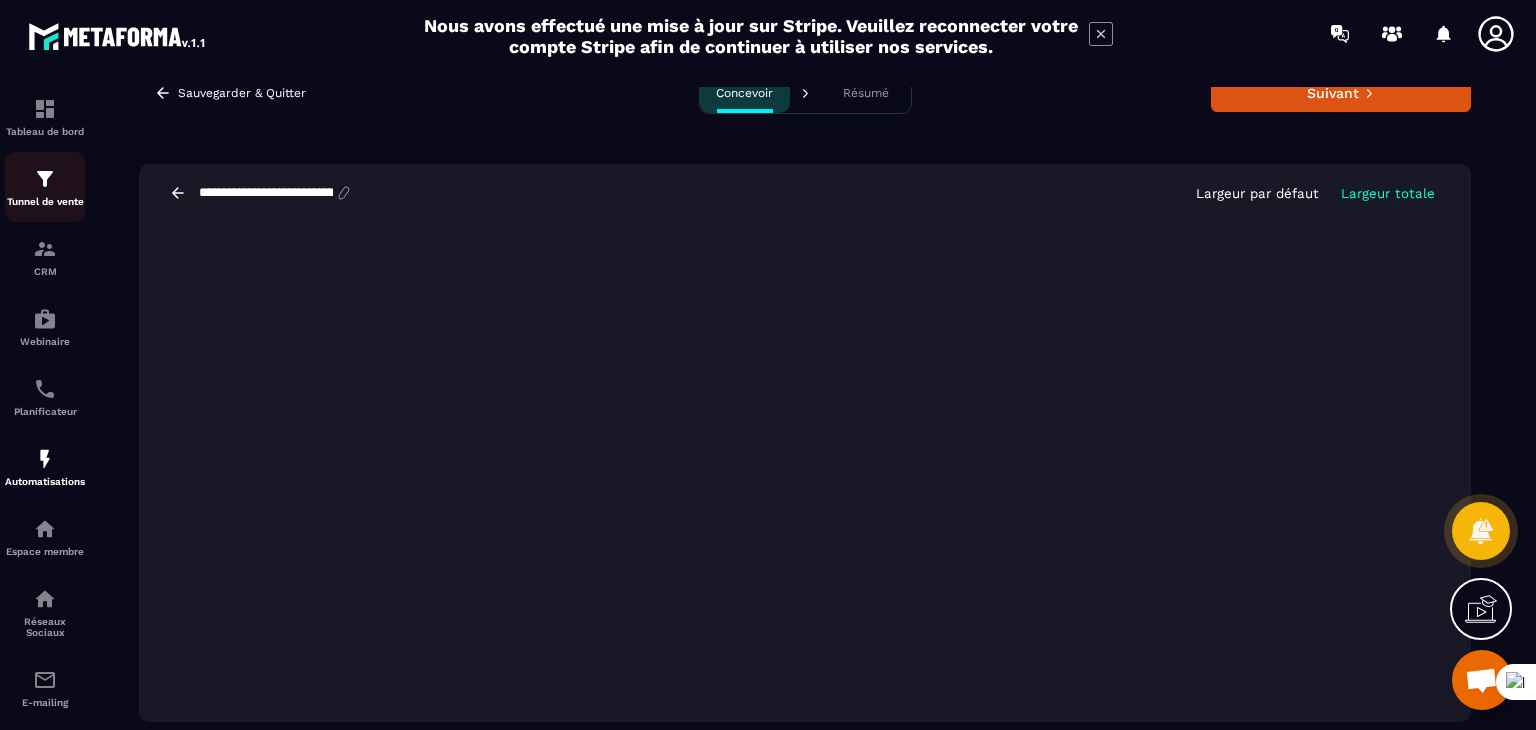 click at bounding box center [45, 179] 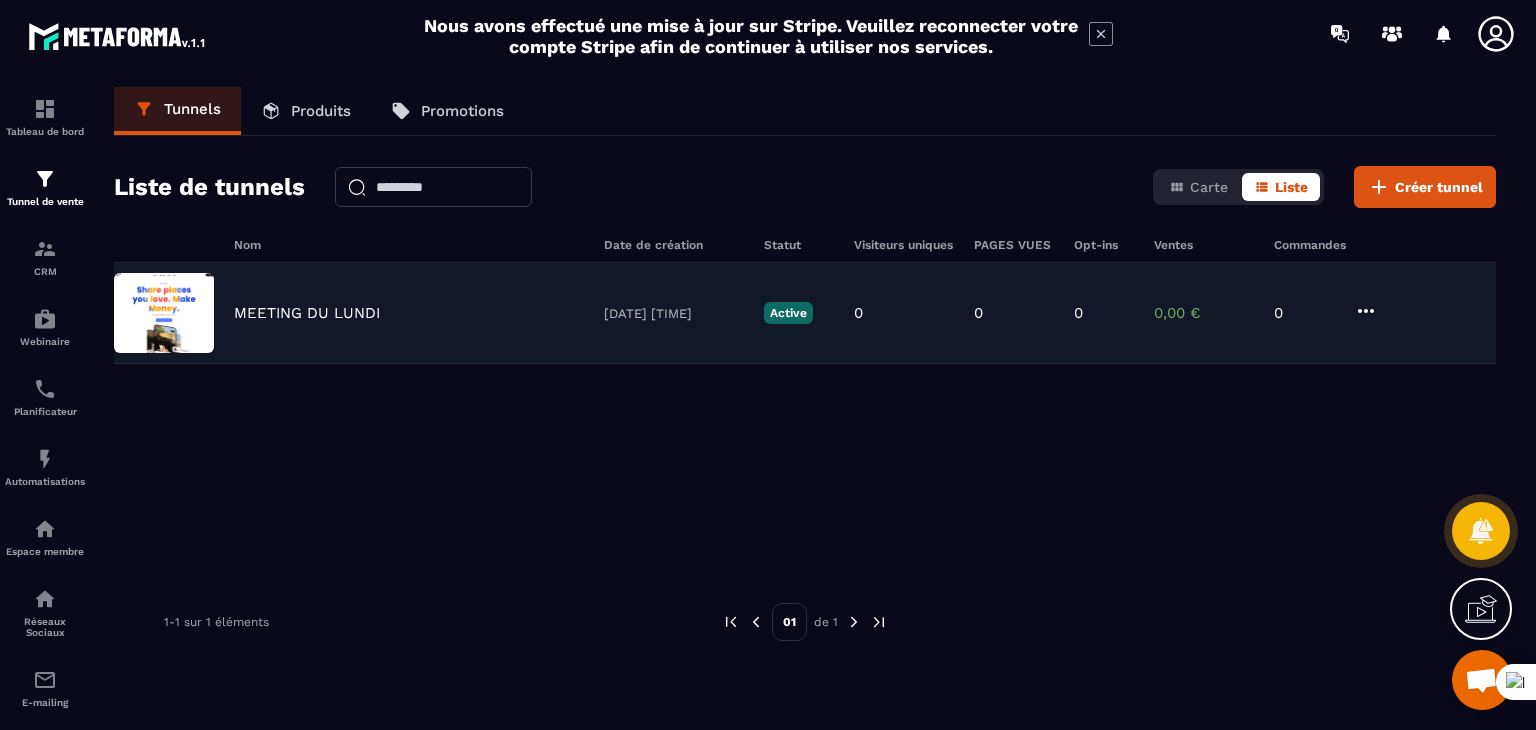 click on "MEETING DU LUNDI [DATE] [TIME] Active 0 0 0 0,00 € 0" 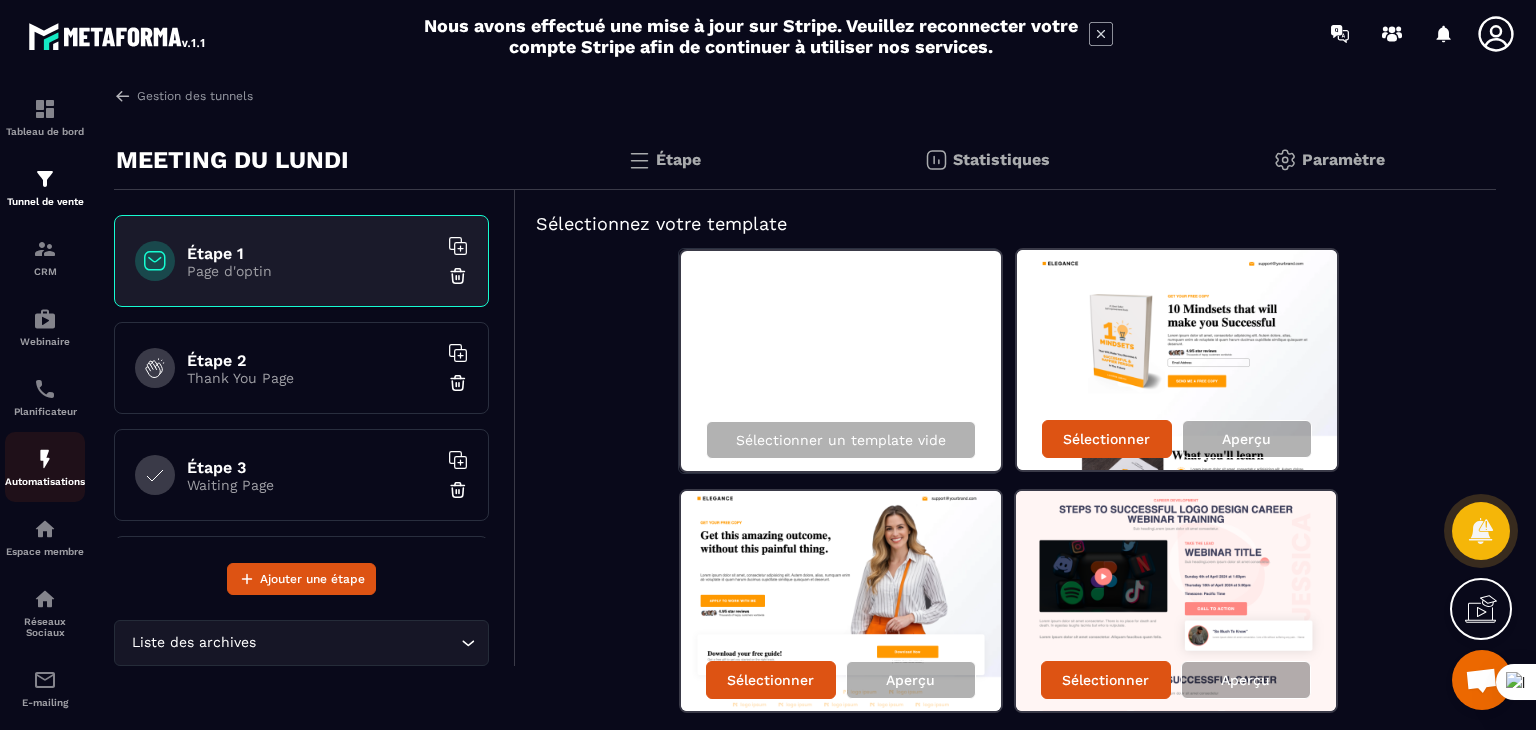 click on "Automatisations" at bounding box center [45, 467] 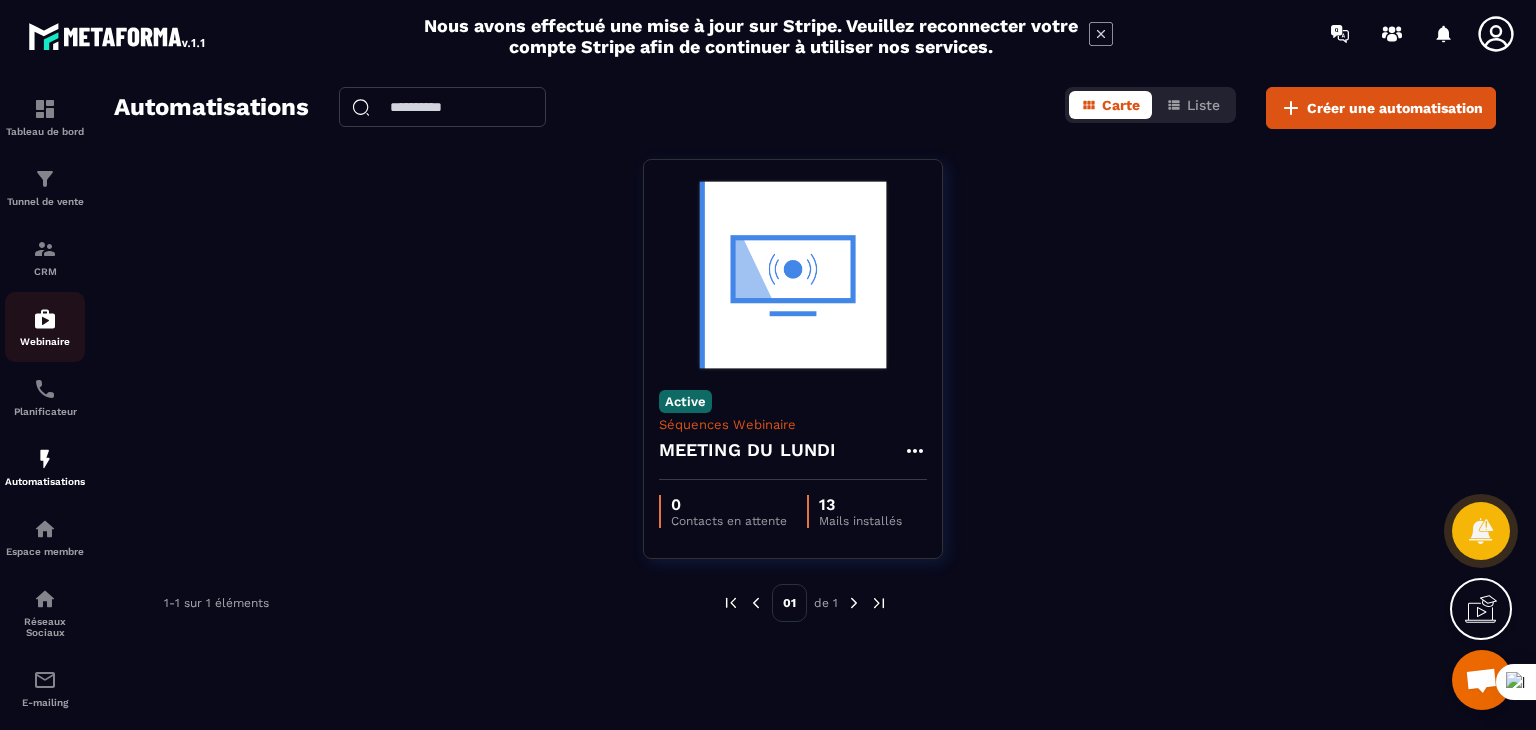 click at bounding box center [45, 319] 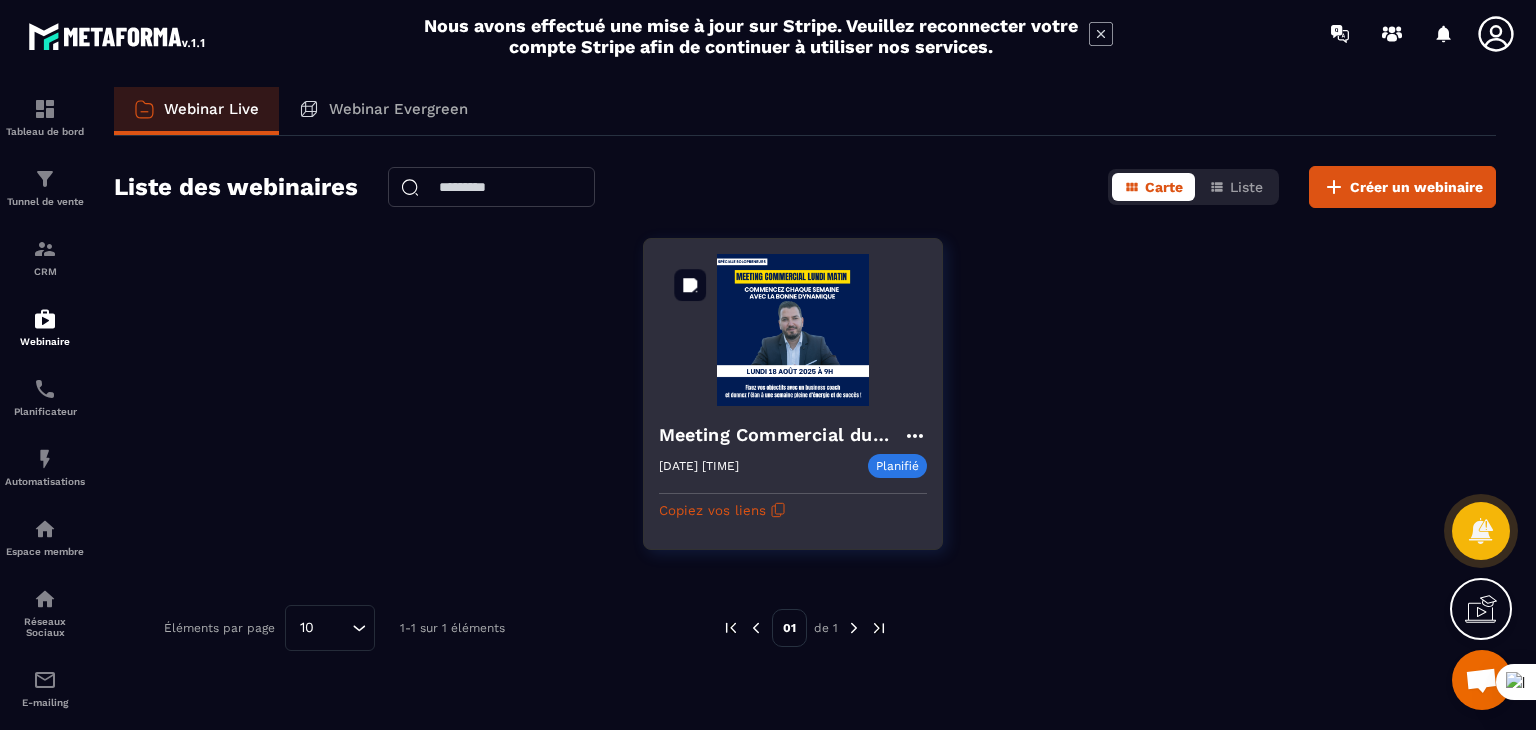 click at bounding box center (793, 330) 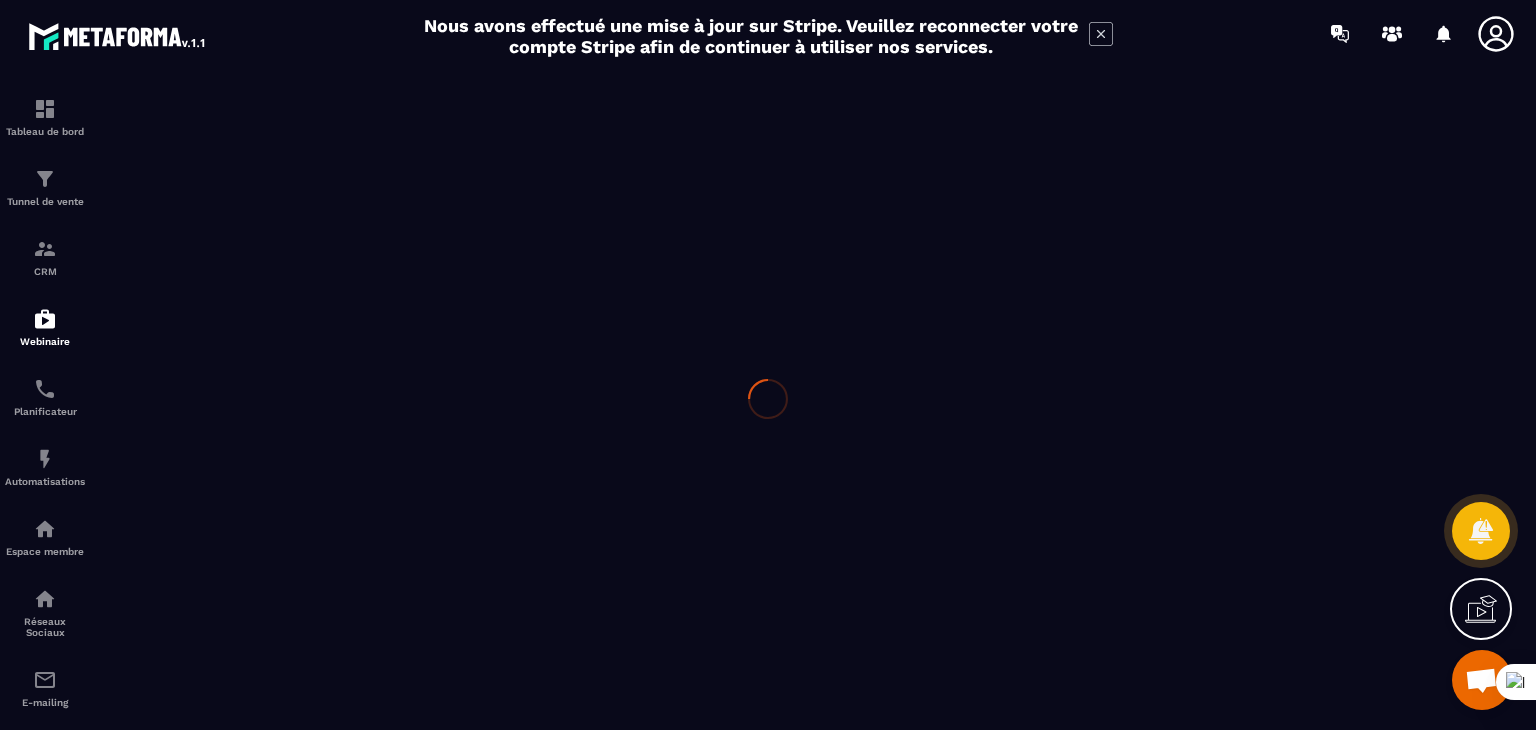 type on "**********" 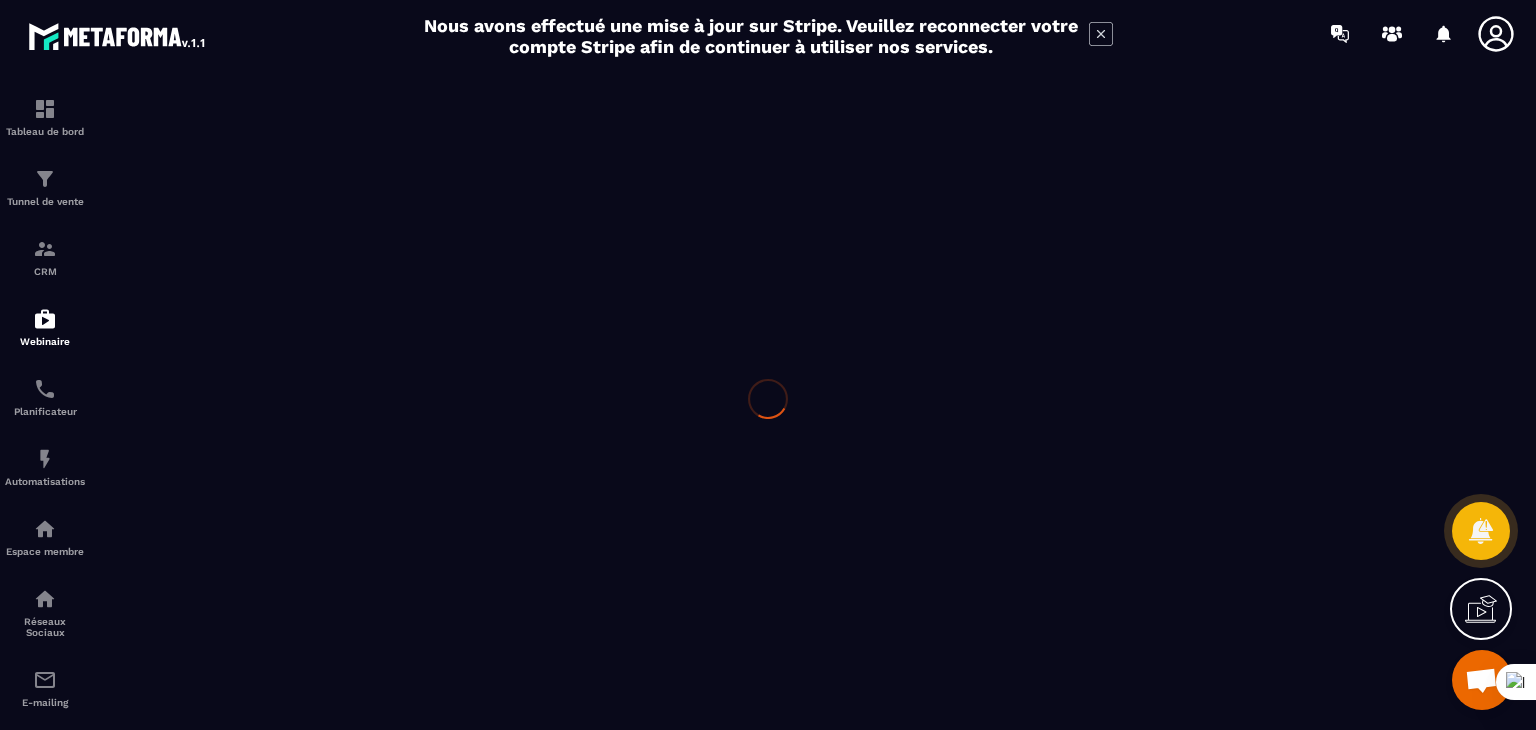 type on "**********" 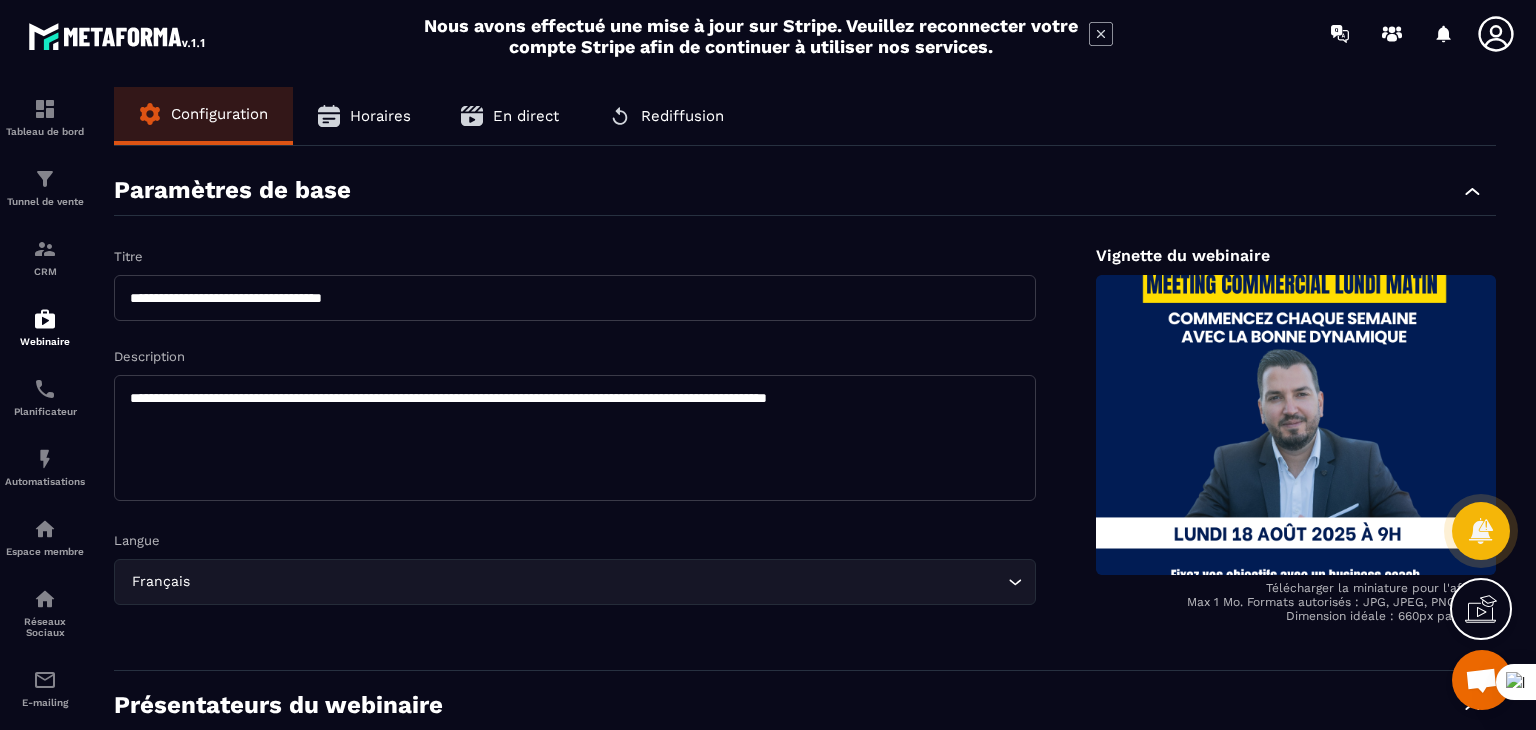 click on "Rediffusion" at bounding box center [682, 116] 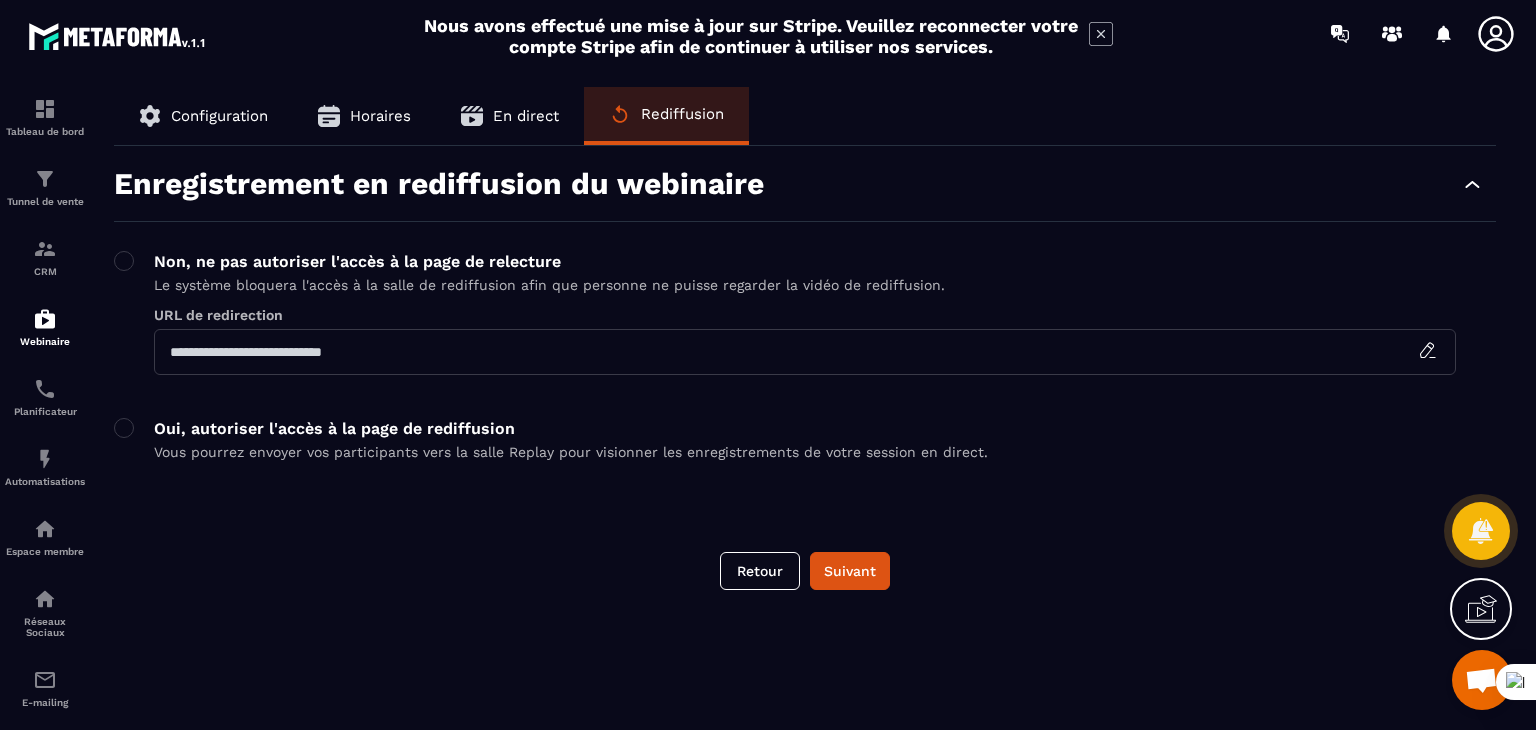 click on "En direct" at bounding box center (510, 116) 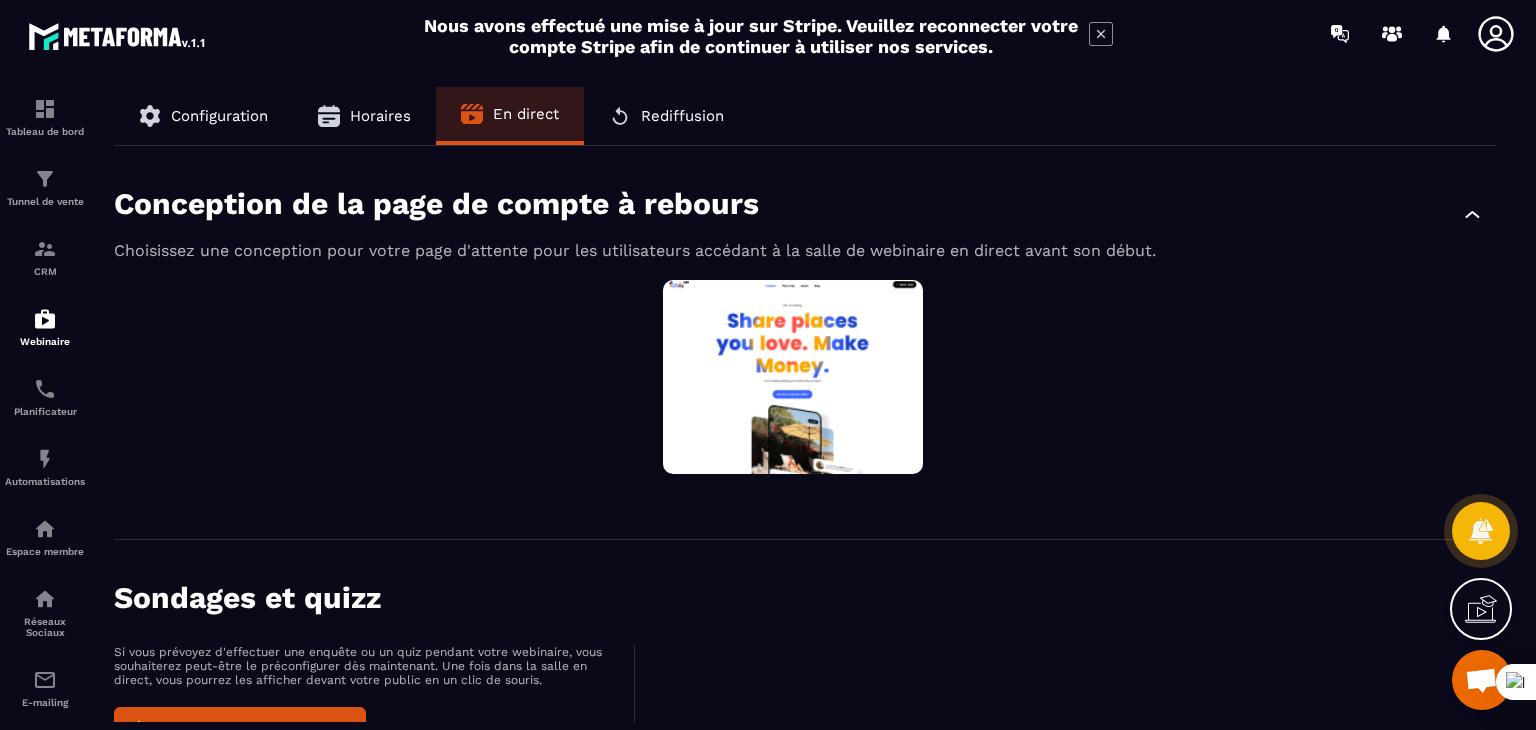 click on "Horaires" at bounding box center [364, 116] 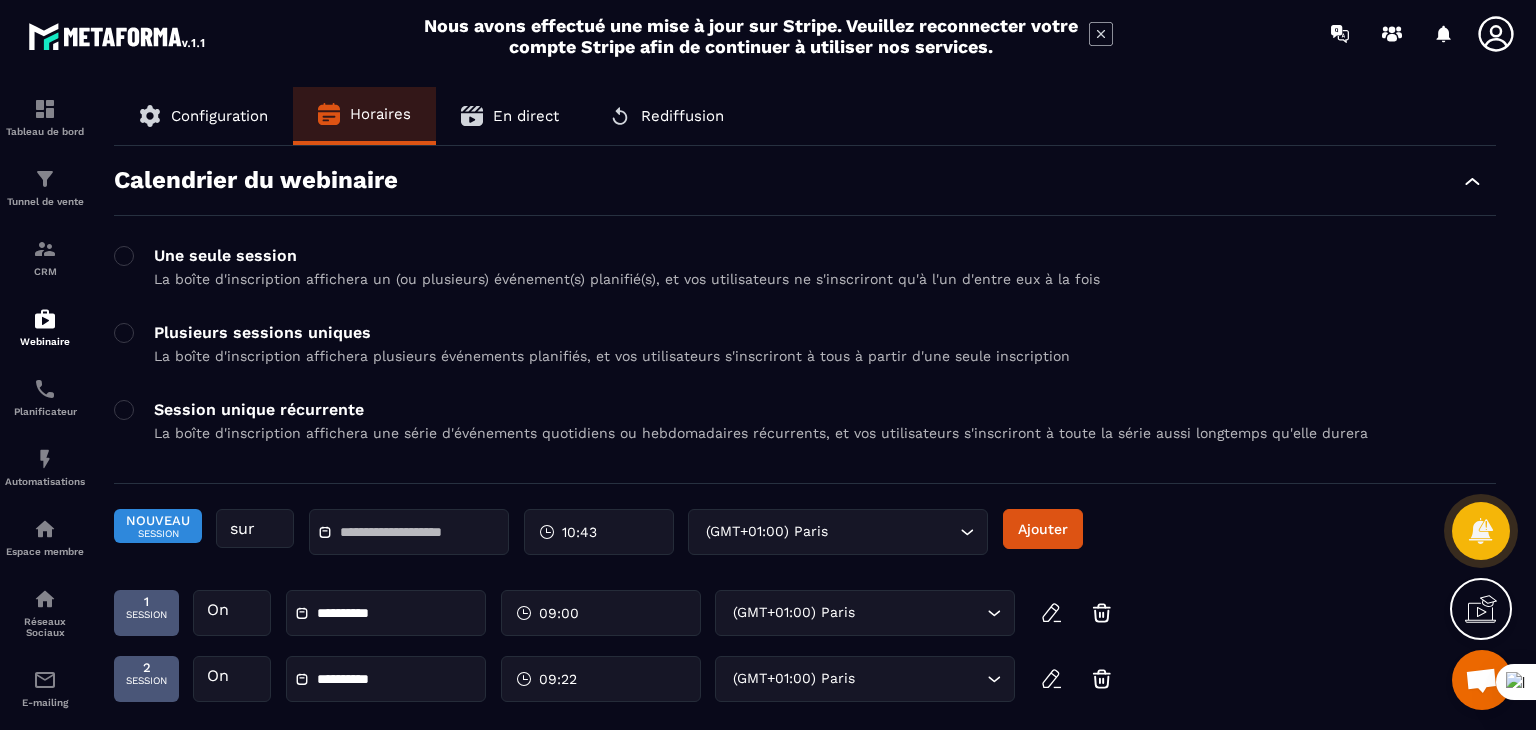 click on "En direct" at bounding box center (526, 116) 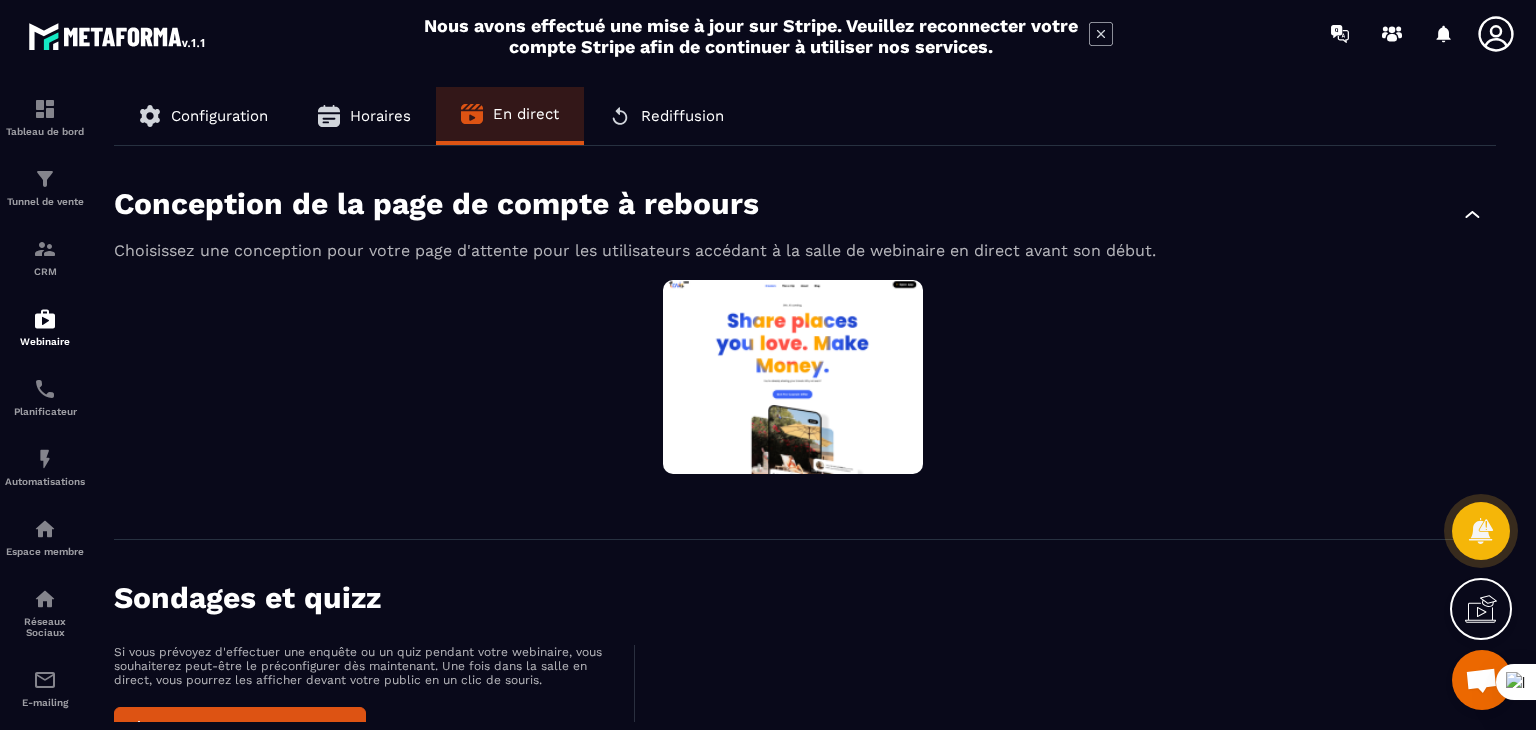 type 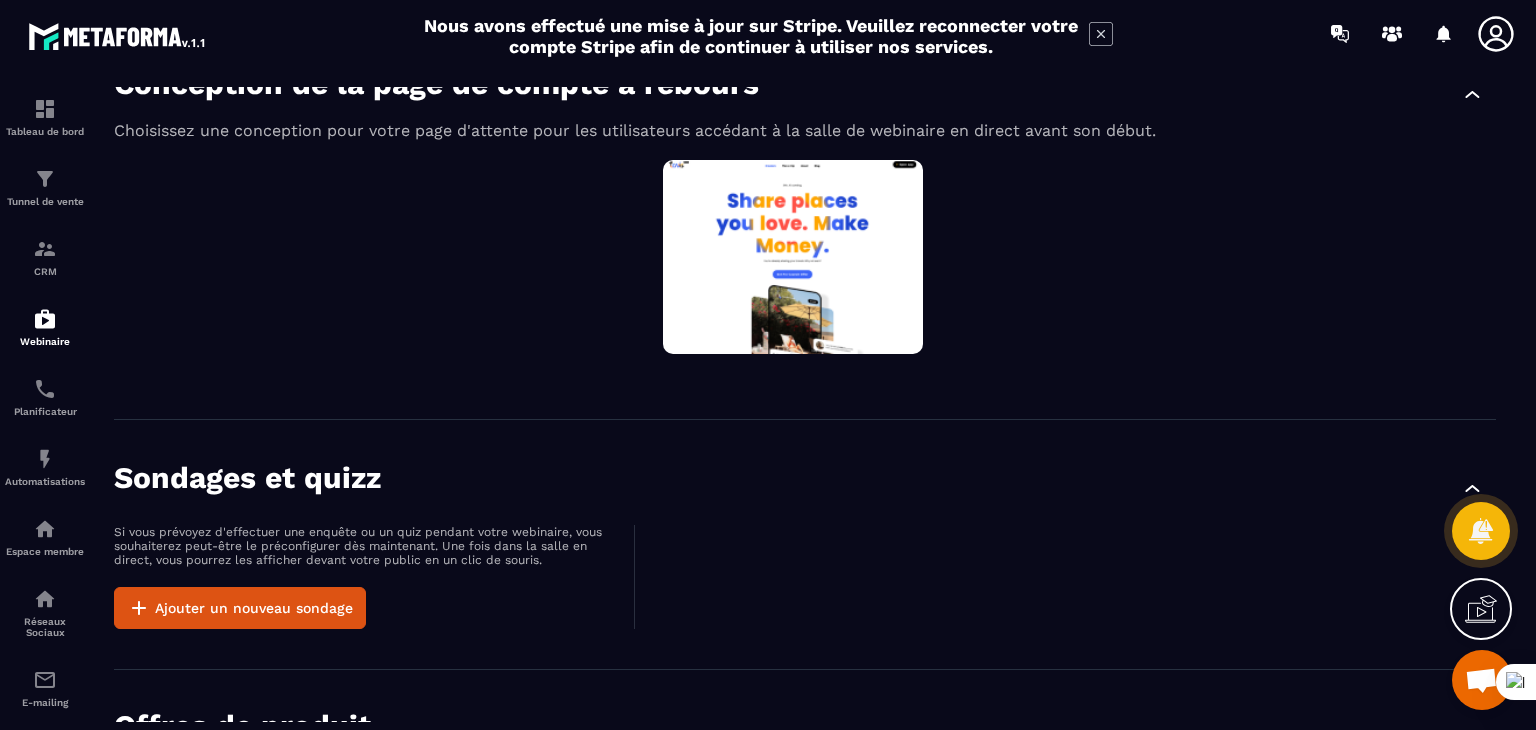 scroll, scrollTop: 0, scrollLeft: 0, axis: both 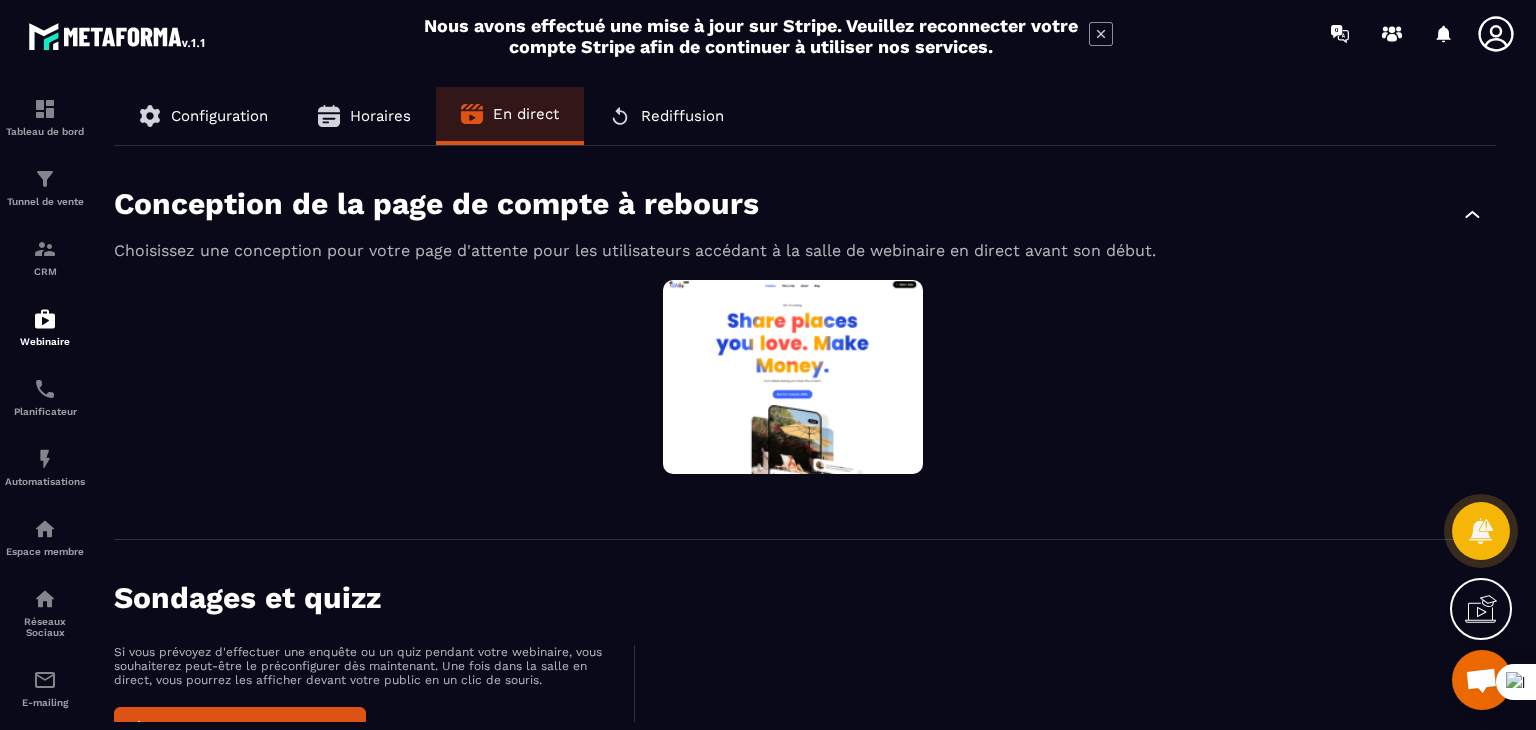 click on "Configuration" at bounding box center (219, 116) 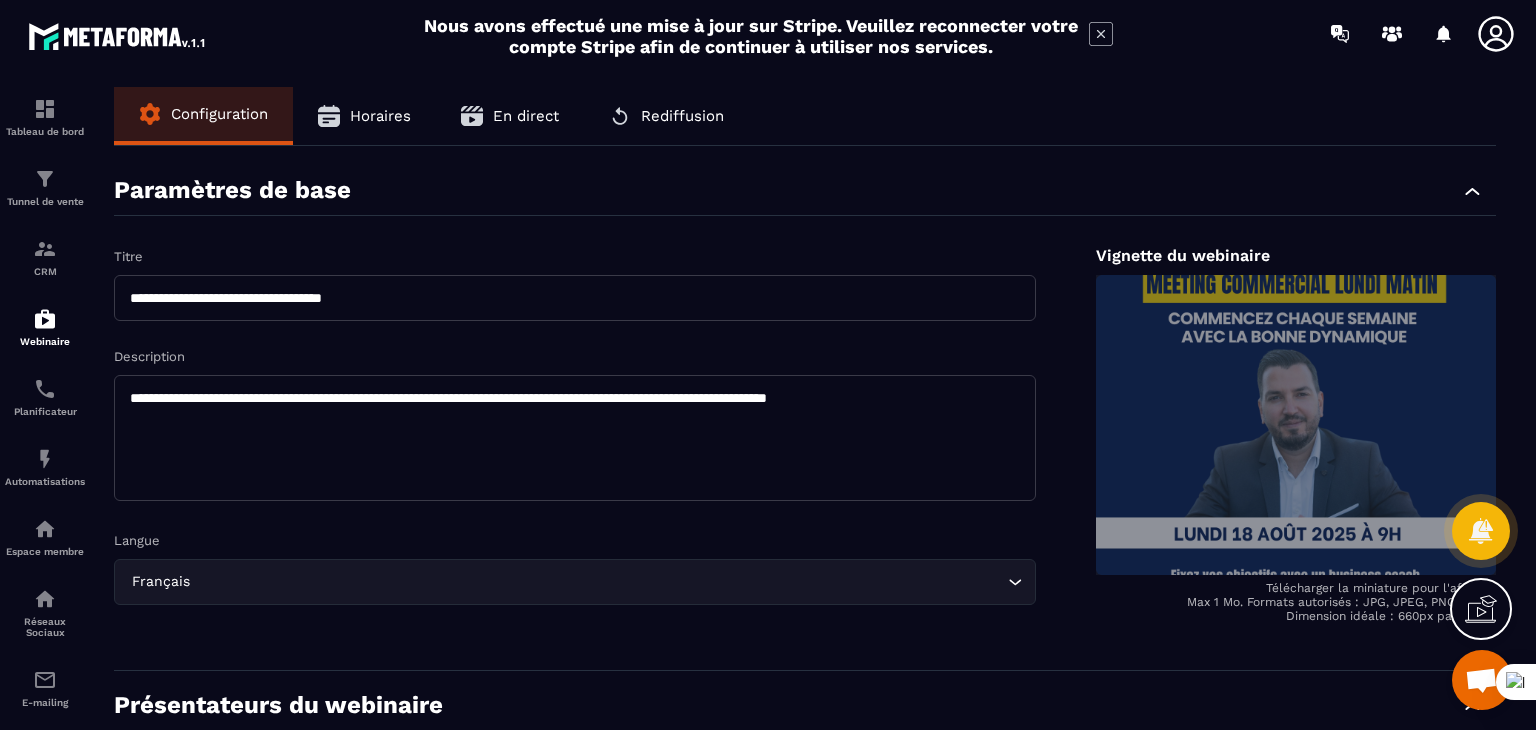 type 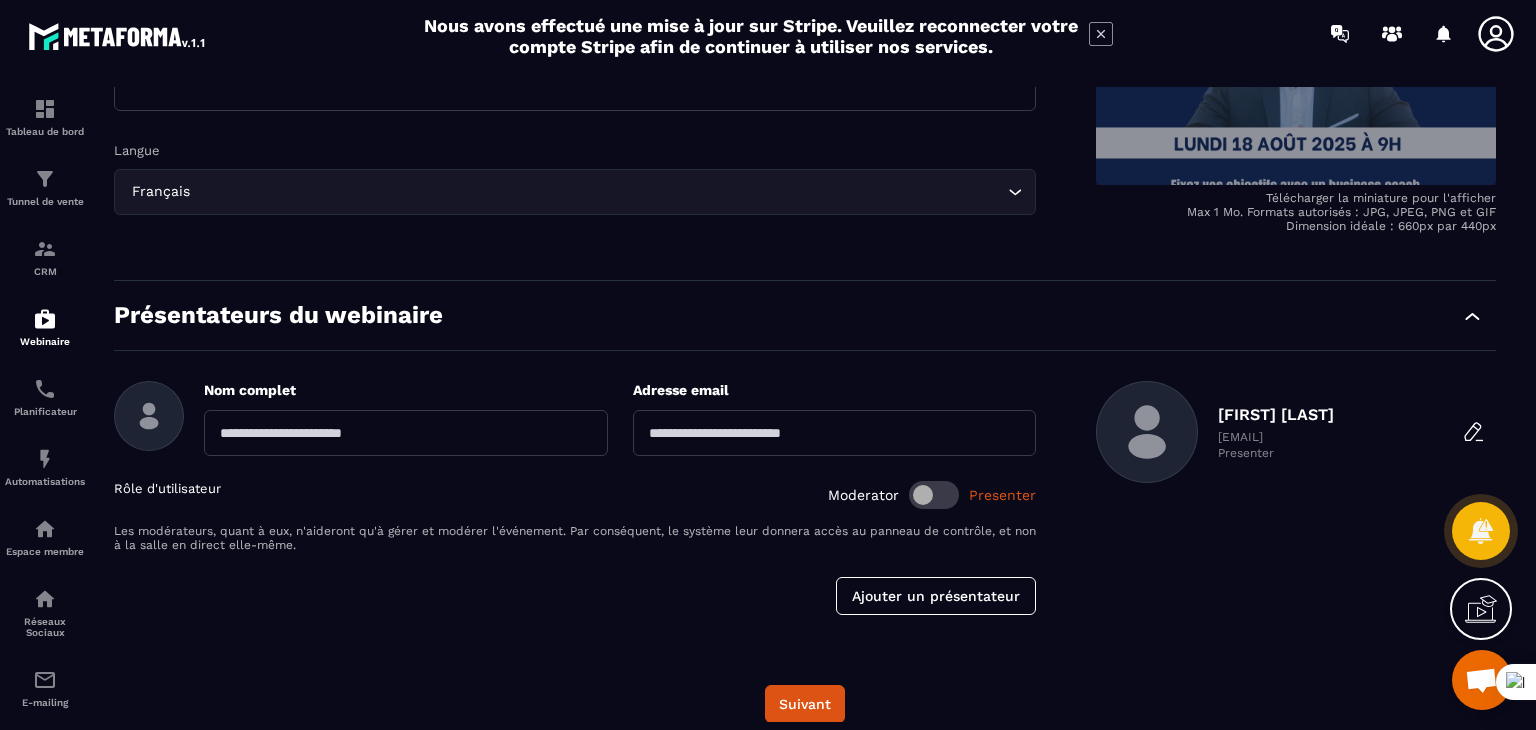 scroll, scrollTop: 410, scrollLeft: 0, axis: vertical 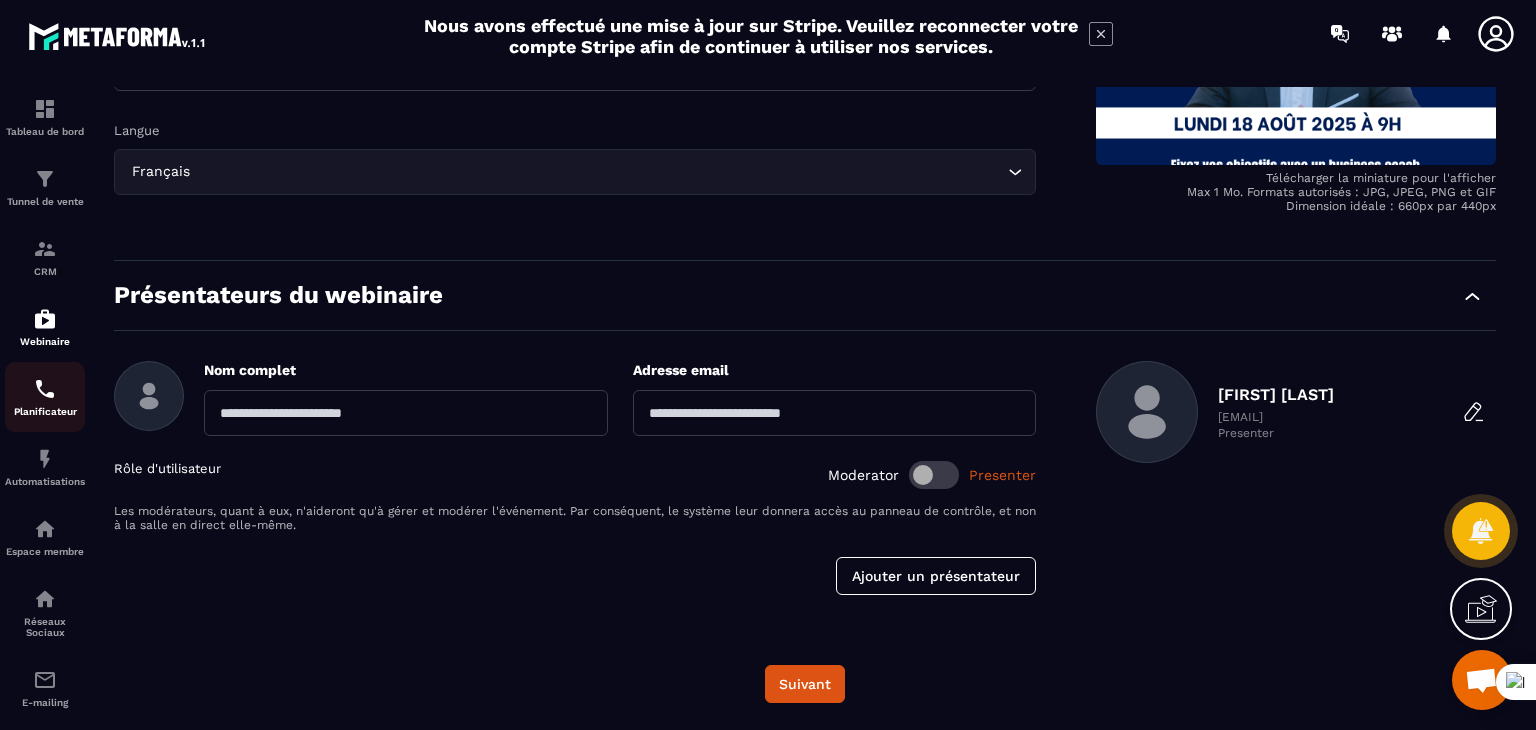 click at bounding box center [45, 389] 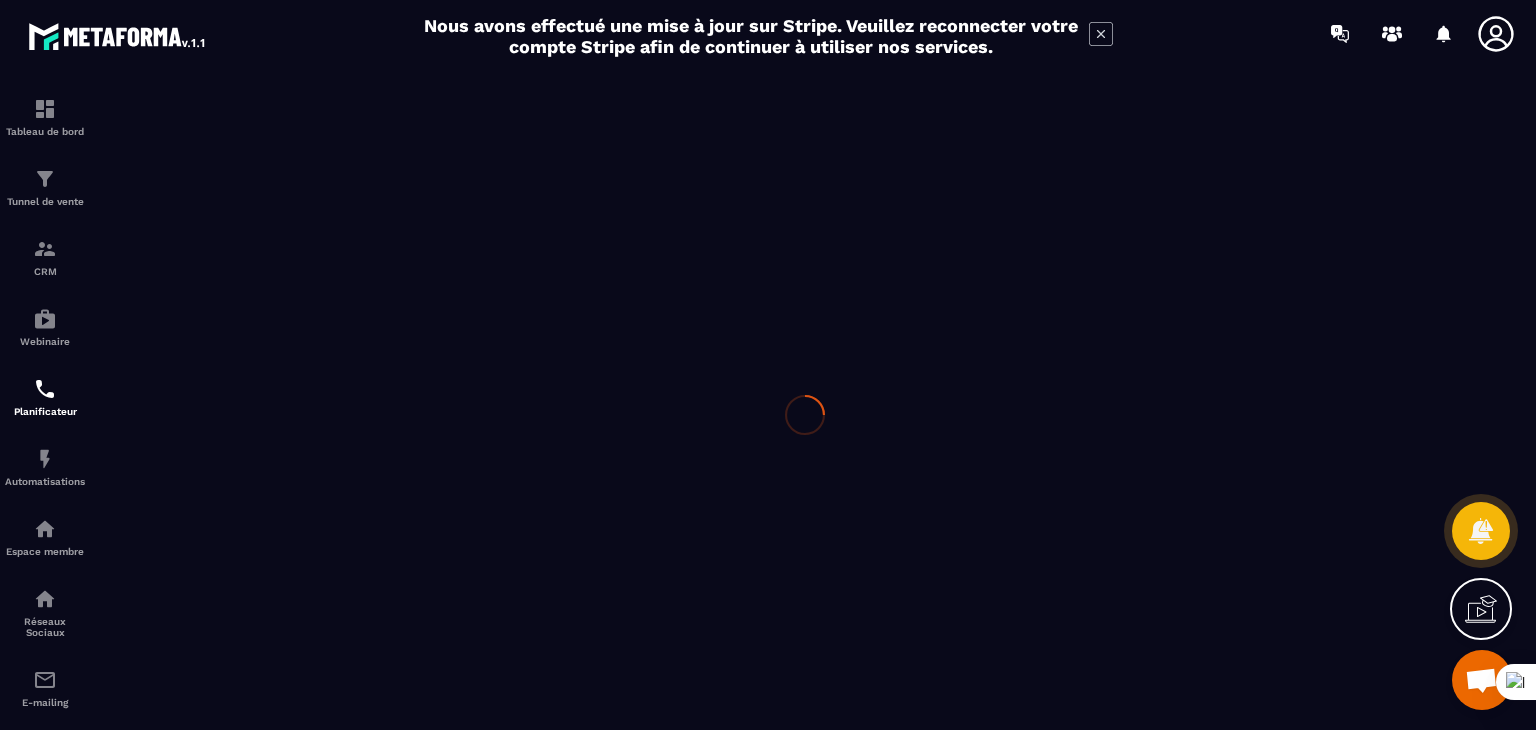 scroll, scrollTop: 0, scrollLeft: 0, axis: both 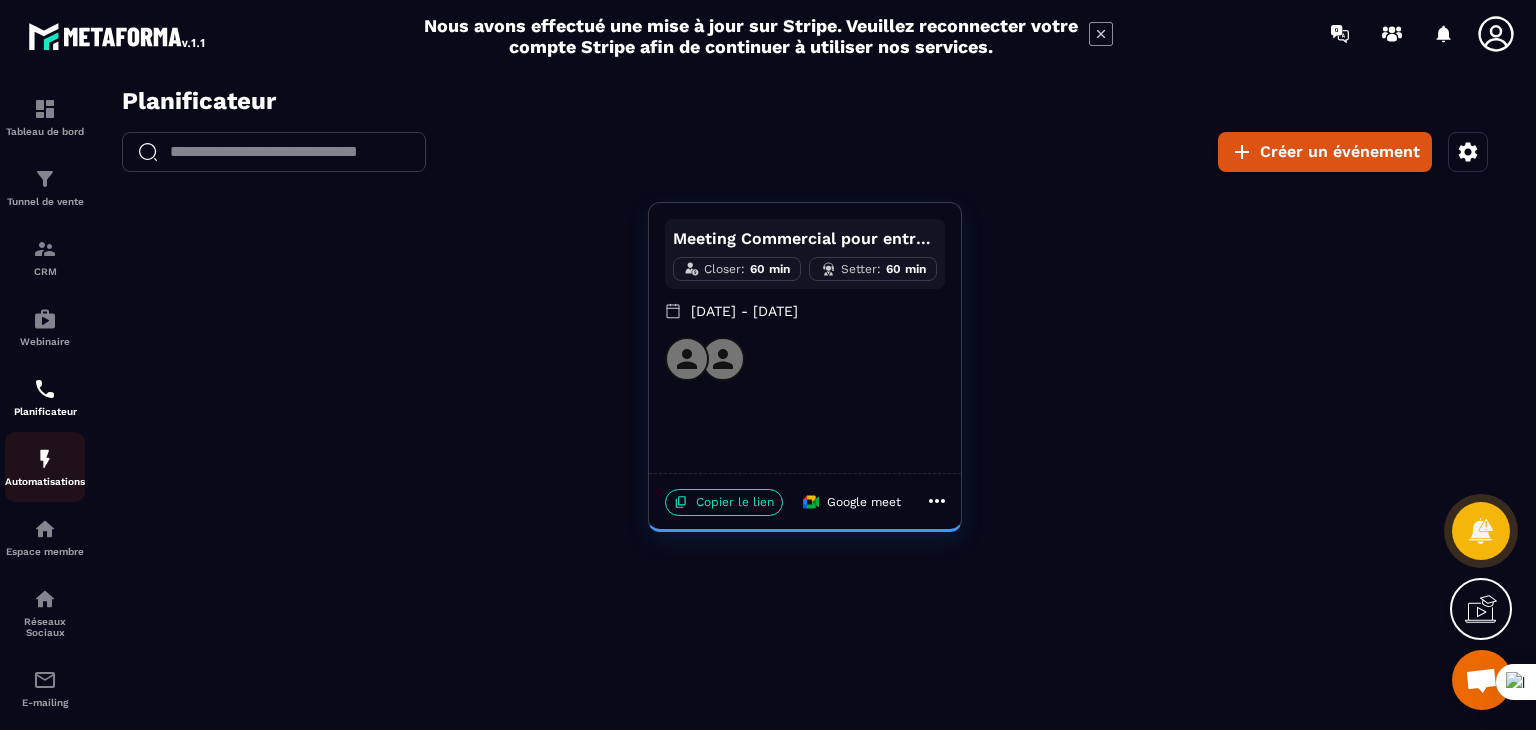 click at bounding box center [45, 459] 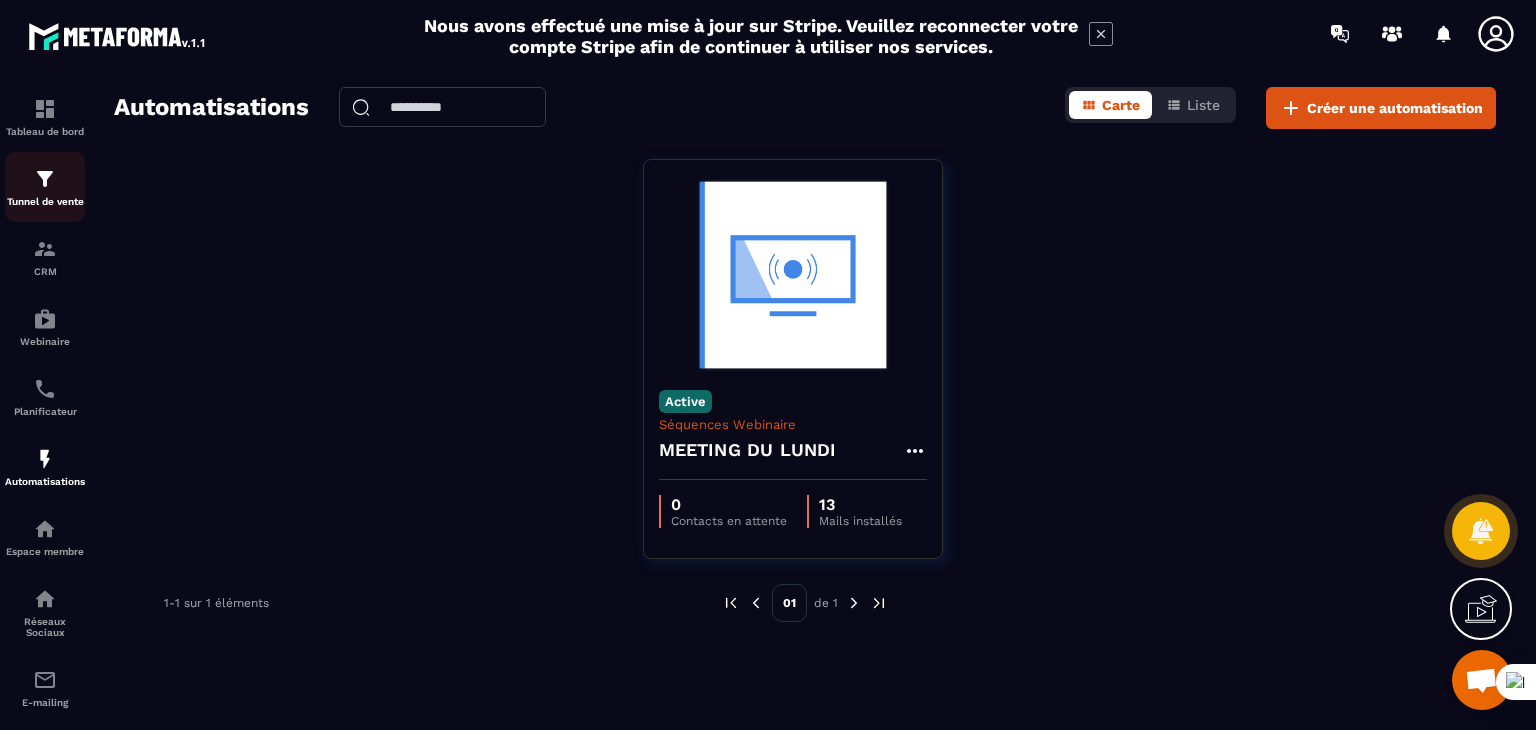 click at bounding box center (45, 179) 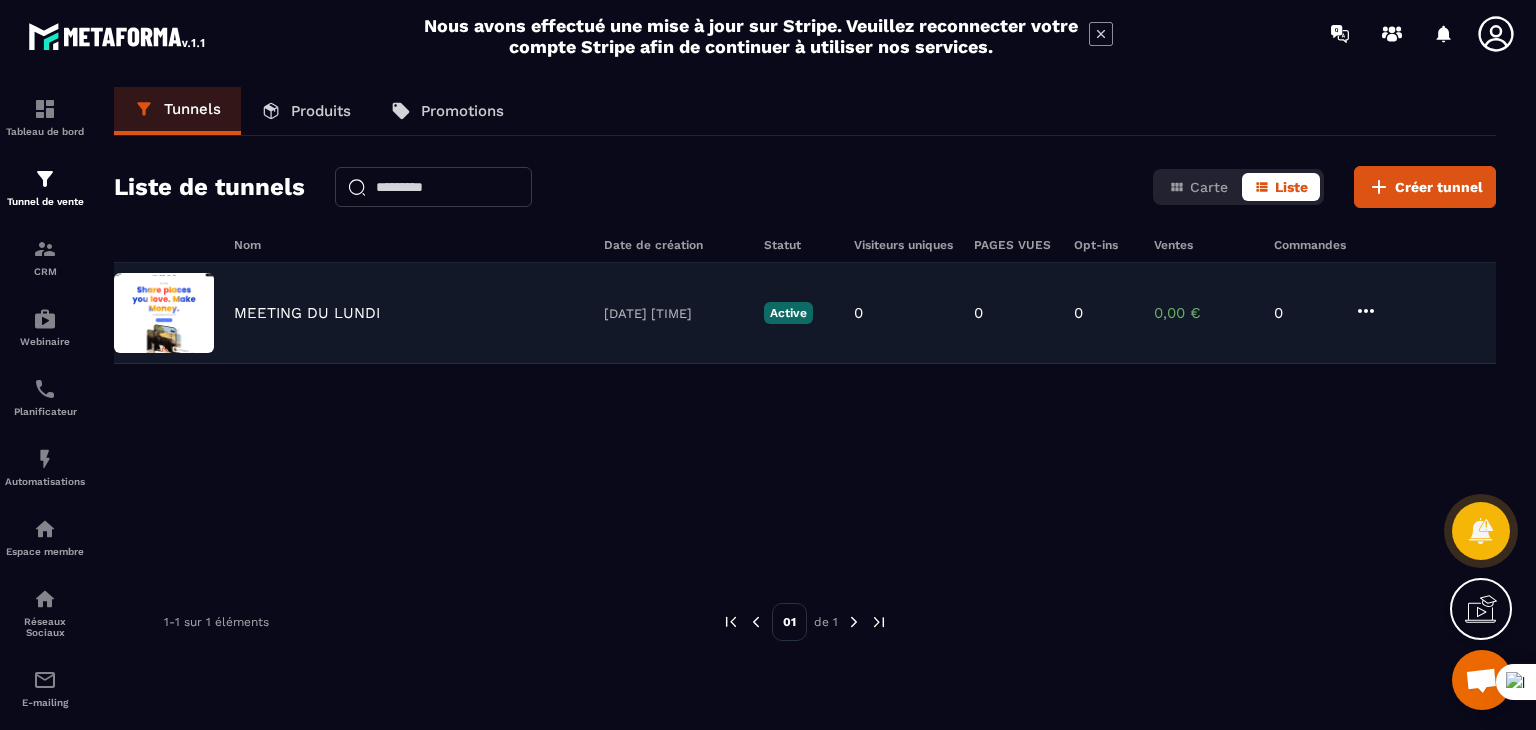 click on "MEETING DU LUNDI" at bounding box center (307, 313) 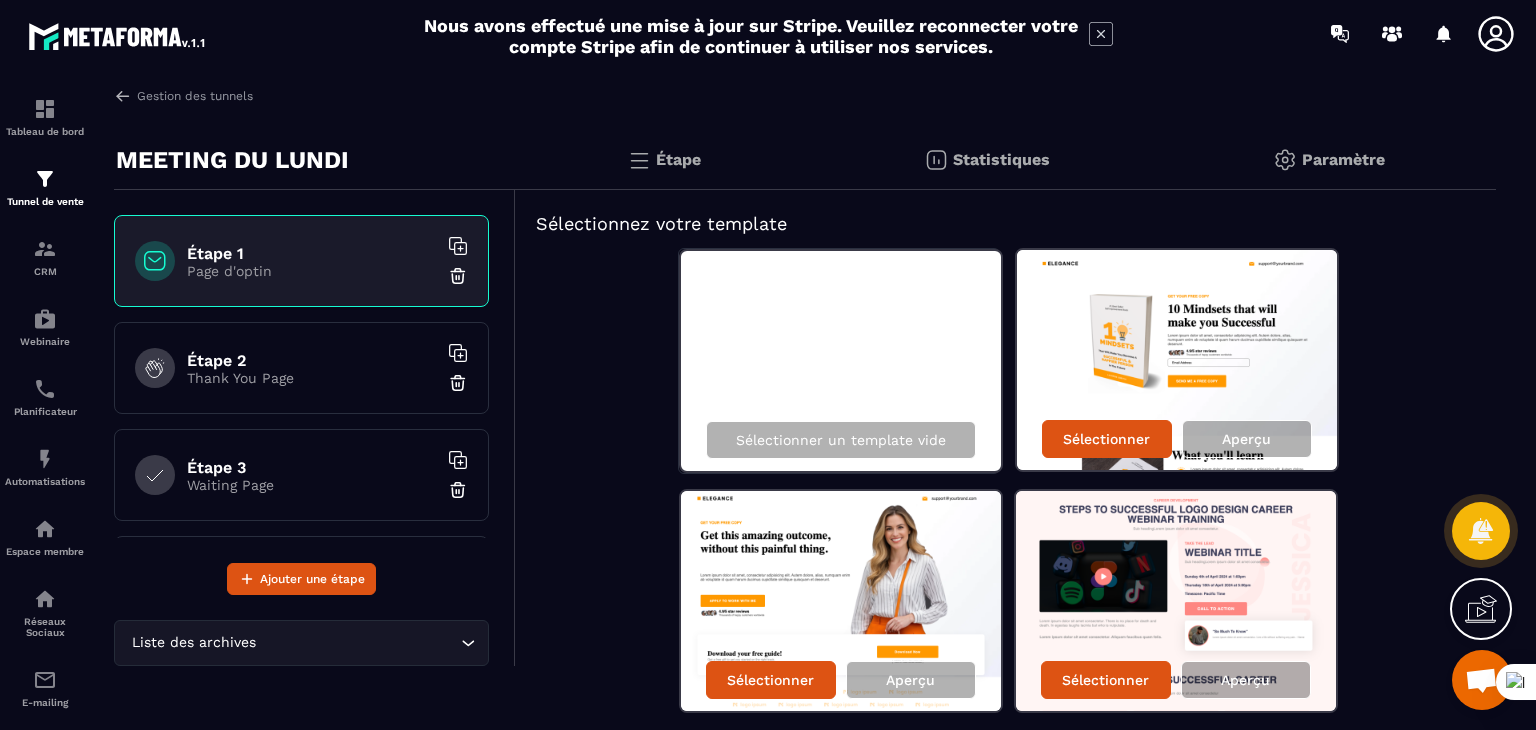 click on "Étape 2 Thank You Page" at bounding box center (301, 368) 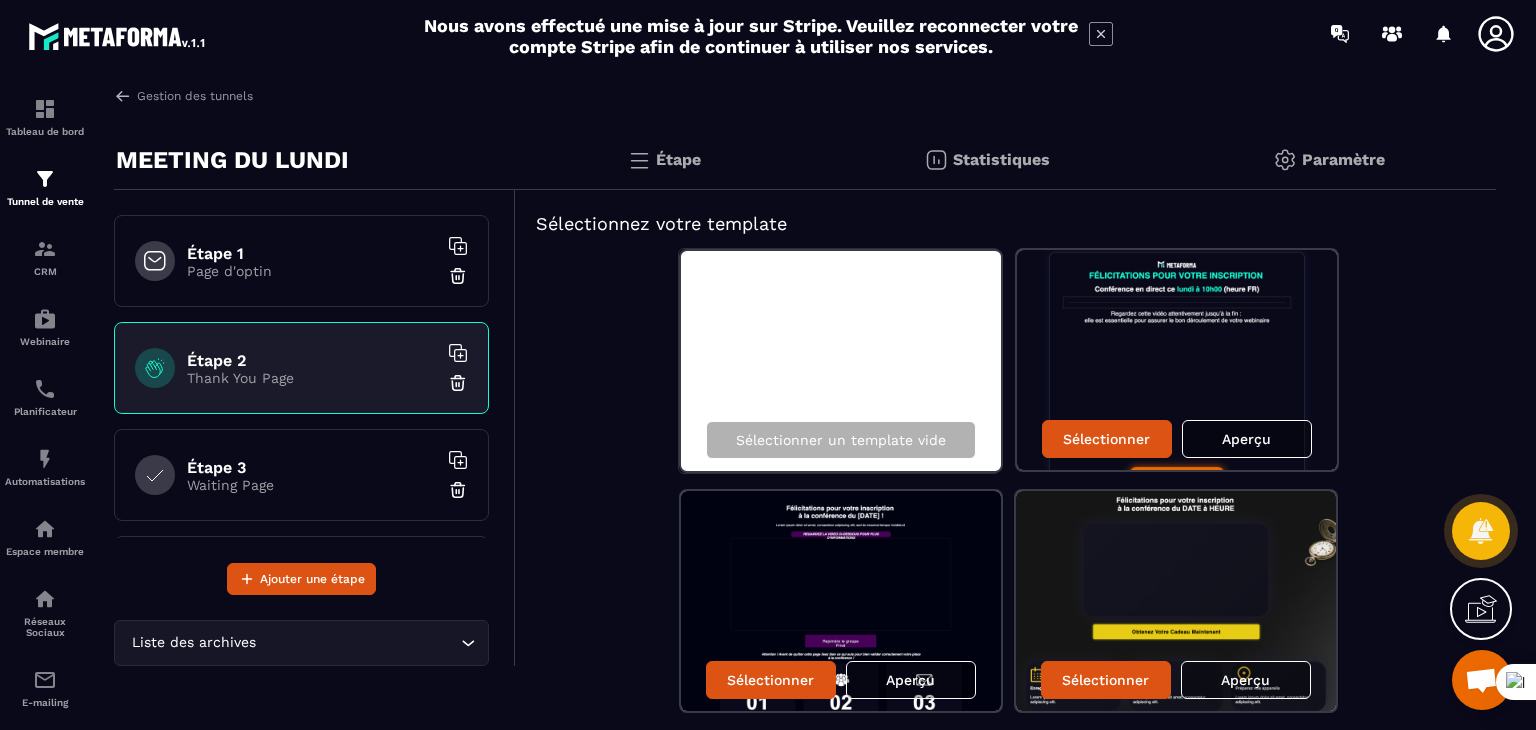 click on "Étape 1 Page d'optin" at bounding box center (301, 261) 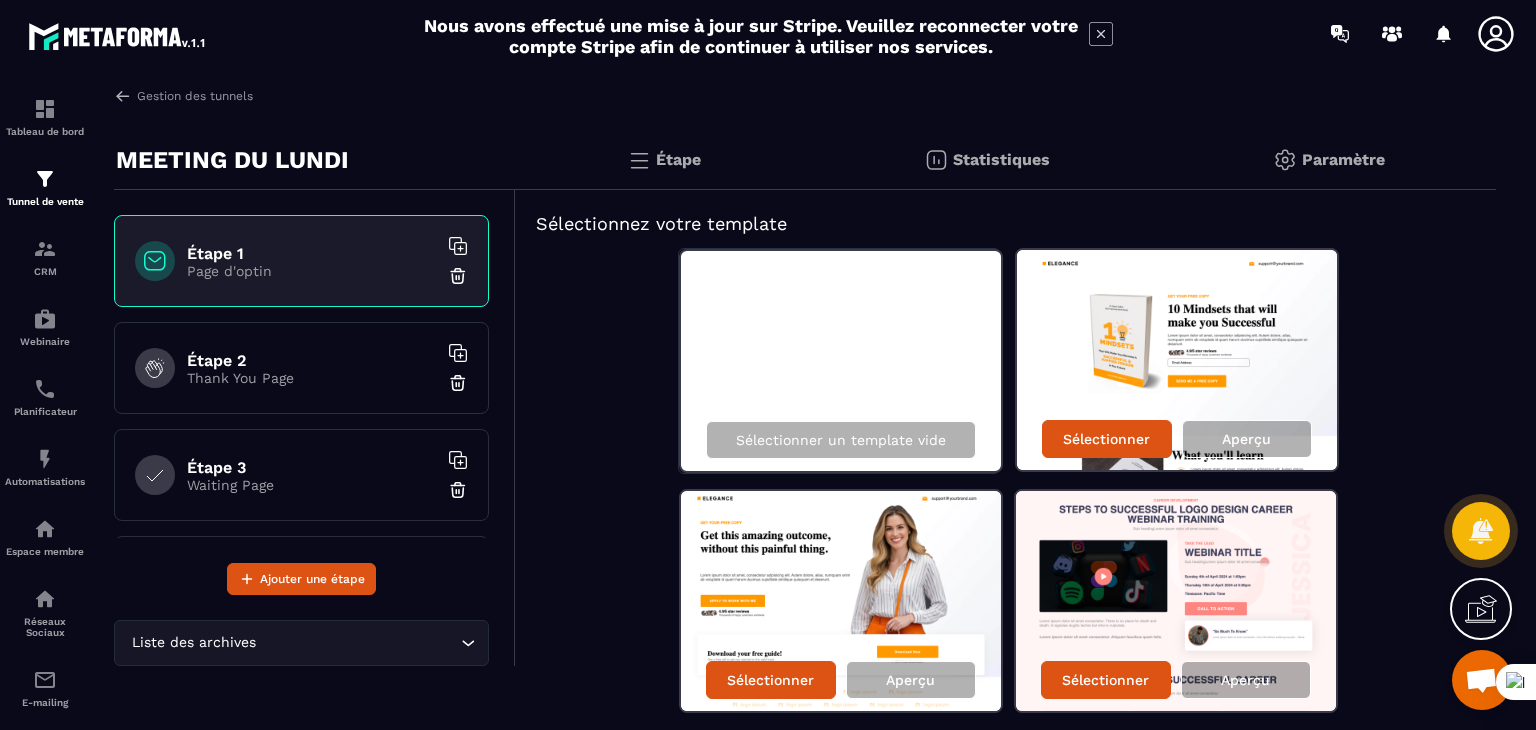 click on "Sélectionner un template vide Sélectionner Aperçu Sélectionner Aperçu Sélectionner Aperçu Sélectionner Aperçu Sélectionner Aperçu Sélectionner Aperçu Sélectionner Aperçu Sélectionner Aperçu Sélectionner Aperçu Sélectionner Aperçu Sélectionner Aperçu Sélectionner Aperçu Sélectionner Aperçu Sélectionner Aperçu Sélectionner Aperçu Sélectionner Aperçu Sélectionner Aperçu Sélectionner Aperçu Sélectionner Aperçu Sélectionner Aperçu Sélectionner Aperçu Sélectionner Aperçu Sélectionner Aperçu Sélectionner Aperçu Sélectionner Aperçu" at bounding box center [1006, 1795] 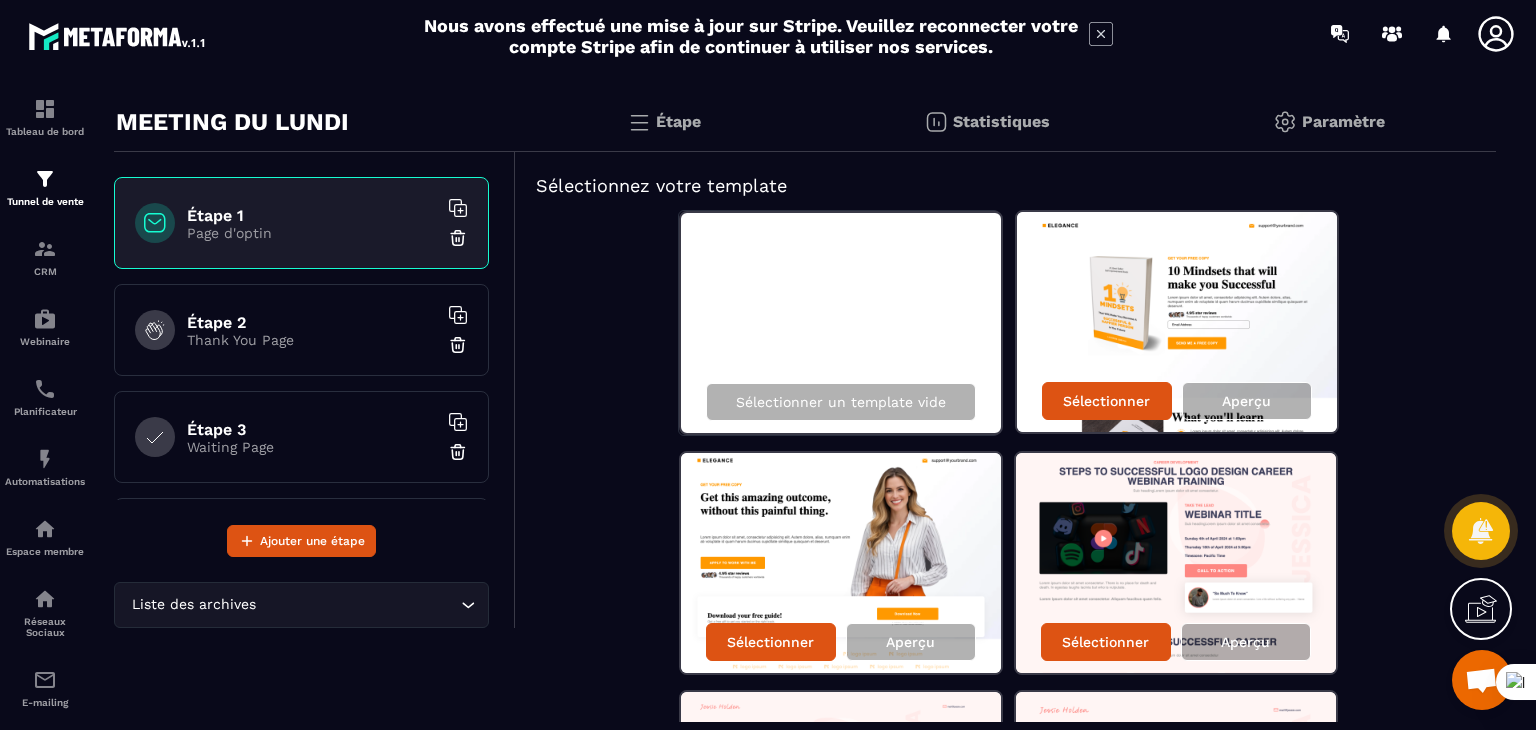 scroll, scrollTop: 40, scrollLeft: 0, axis: vertical 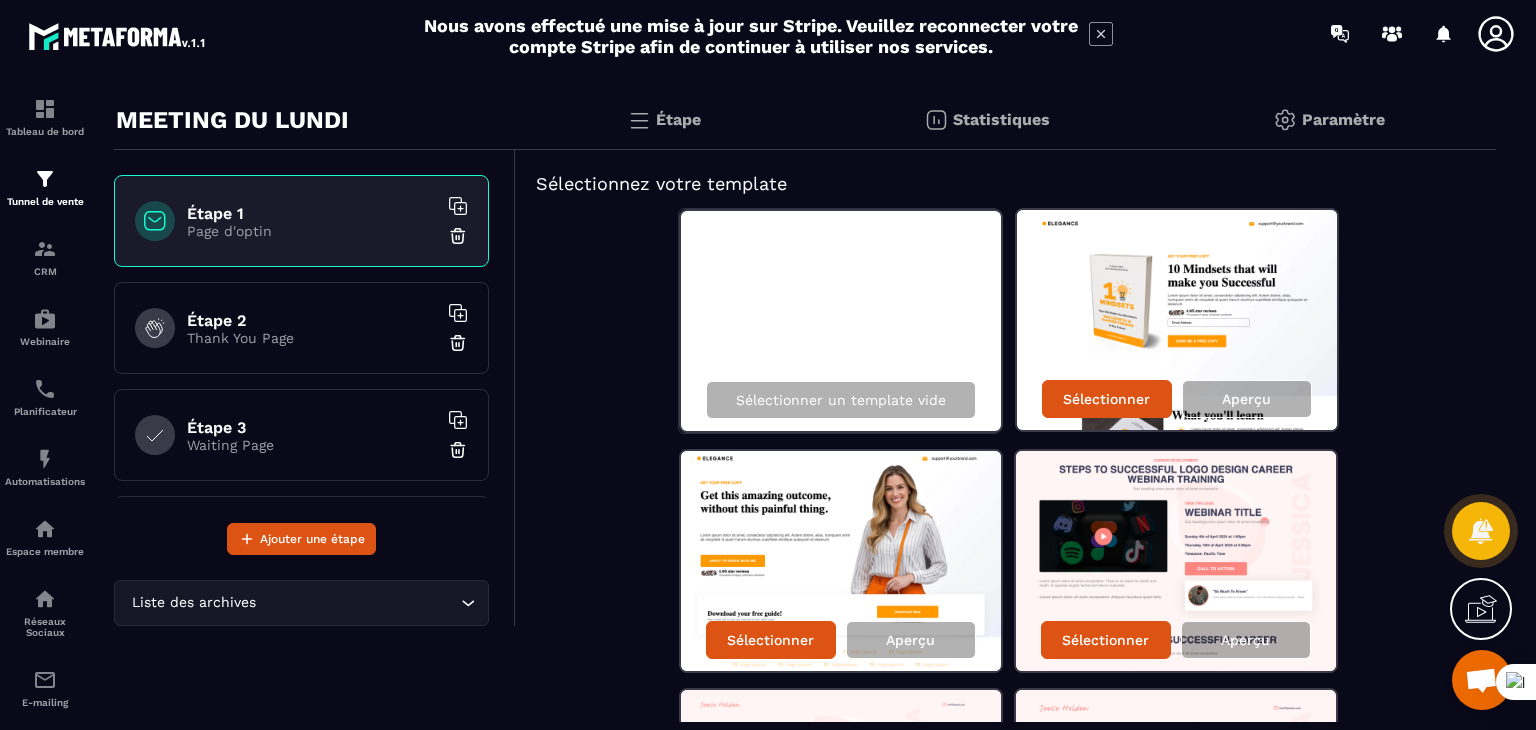 click on "Étape" 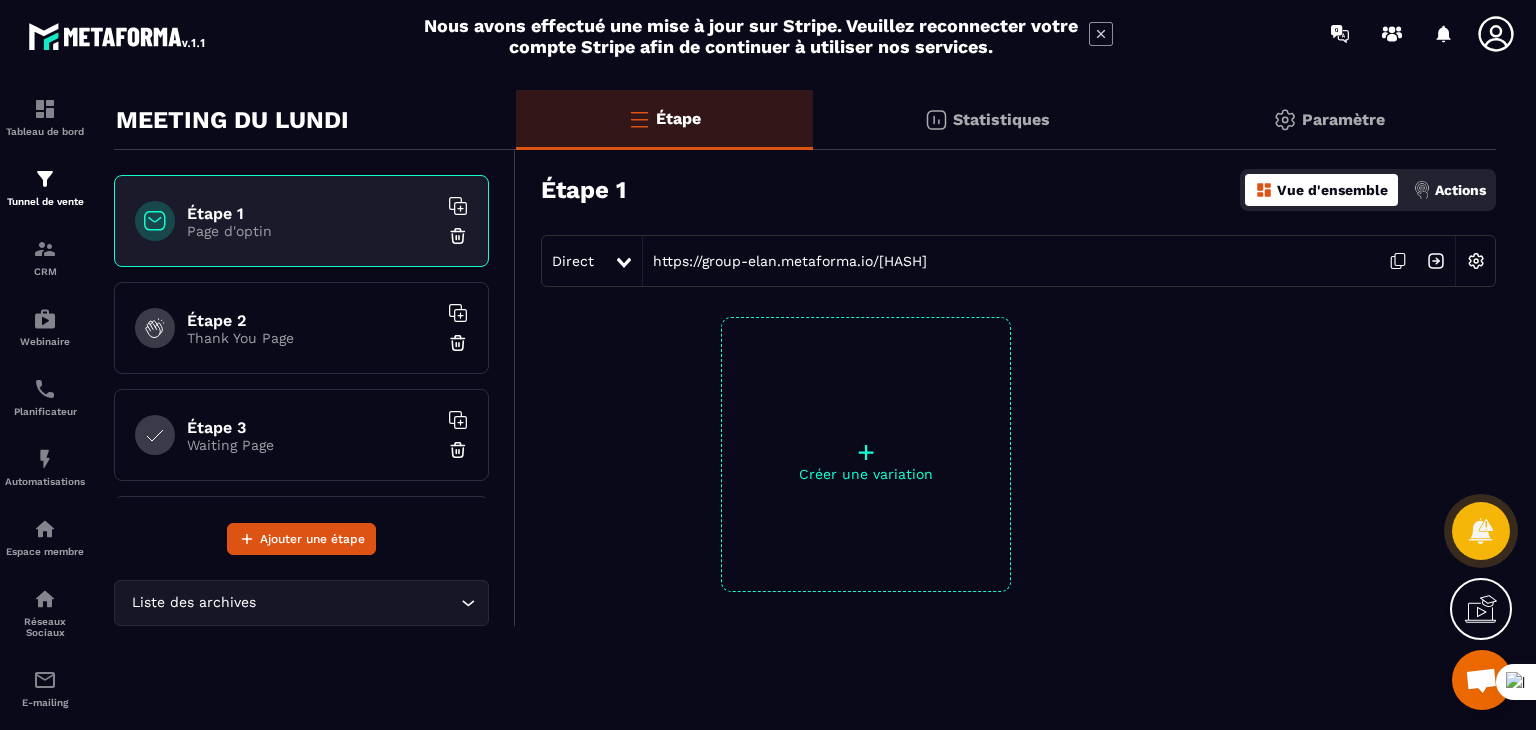 click on "Étape 1 Page d'optin" at bounding box center (301, 221) 